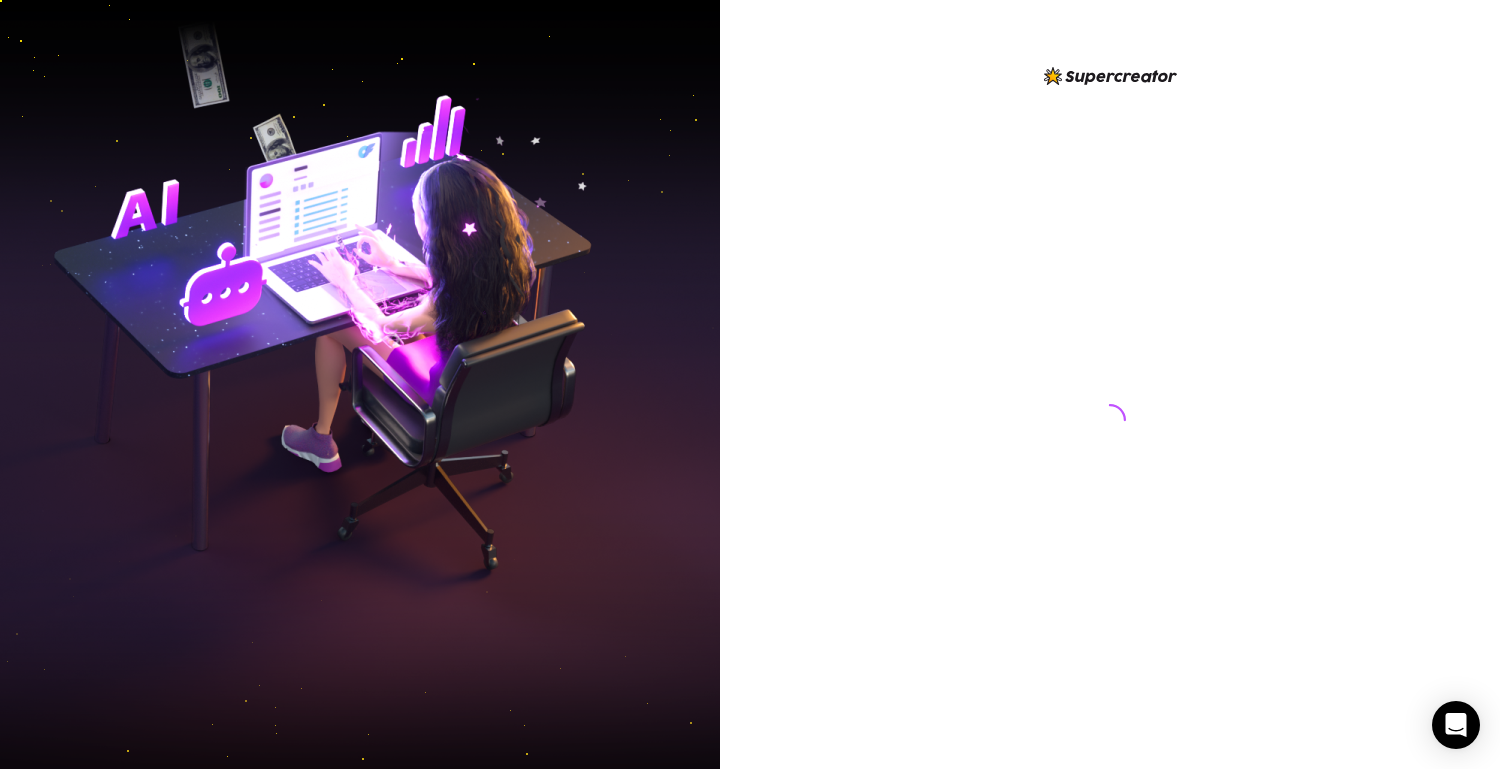 scroll, scrollTop: 0, scrollLeft: 0, axis: both 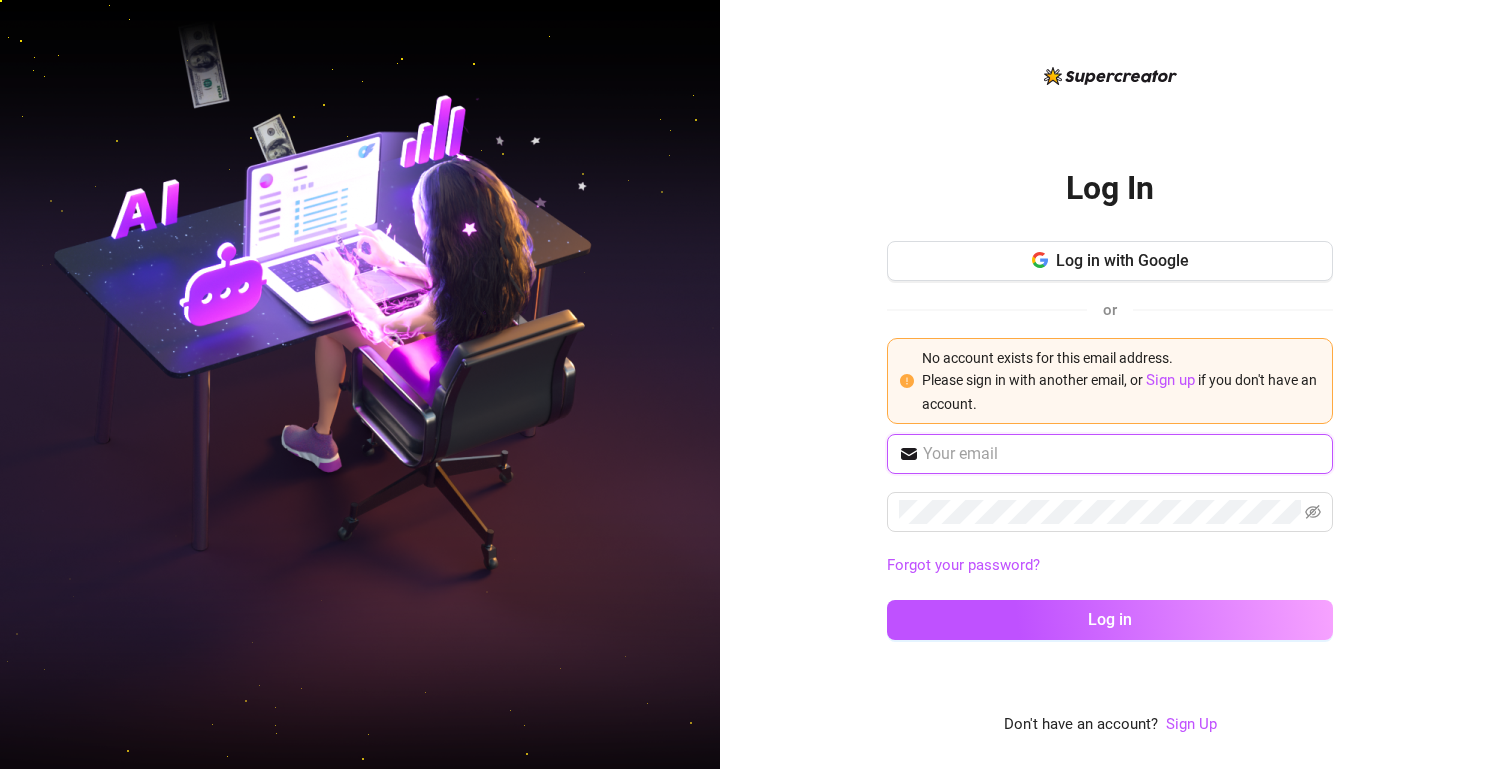 type on "[EMAIL]" 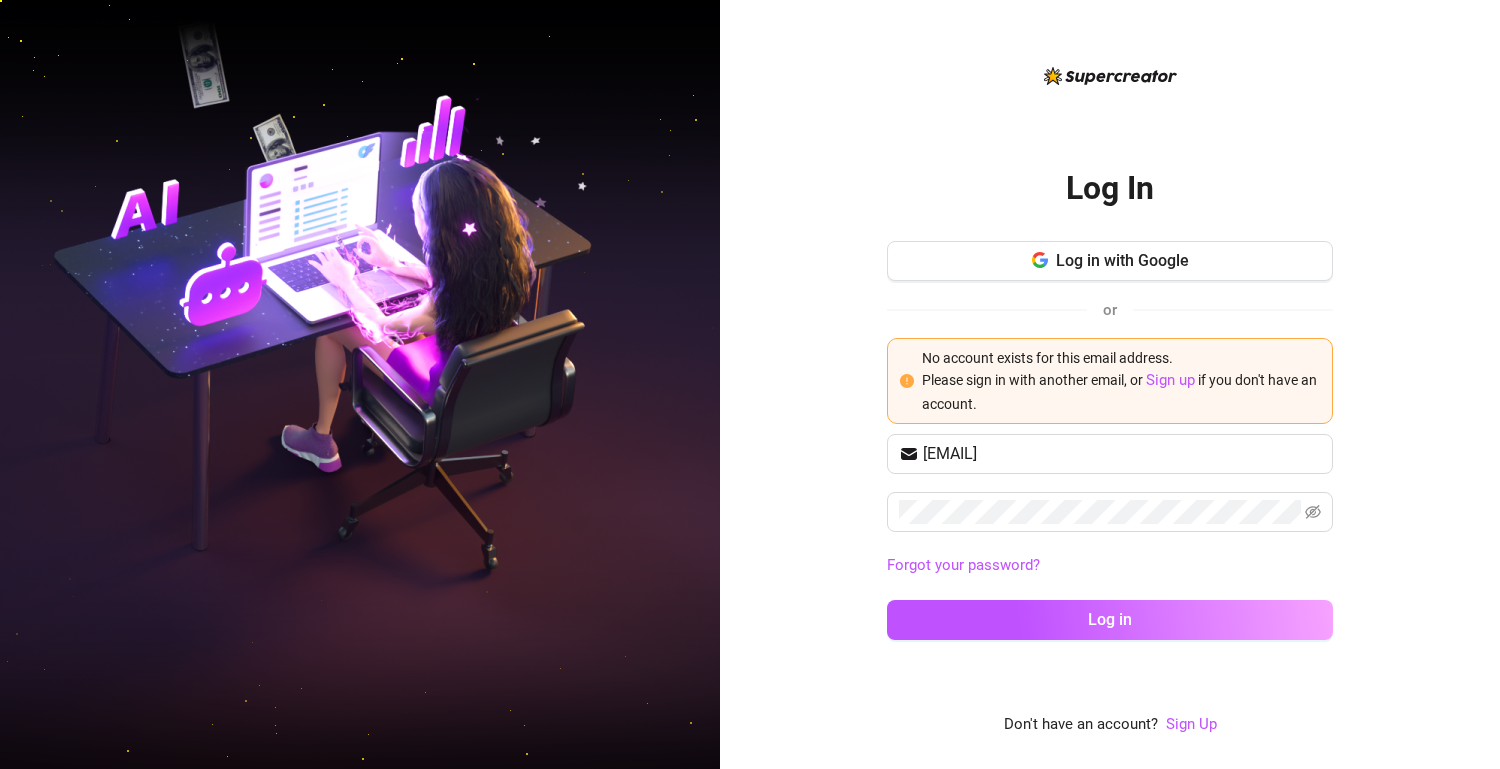 click on "[EMAIL] Forgot your password? Log in" at bounding box center [1110, 546] 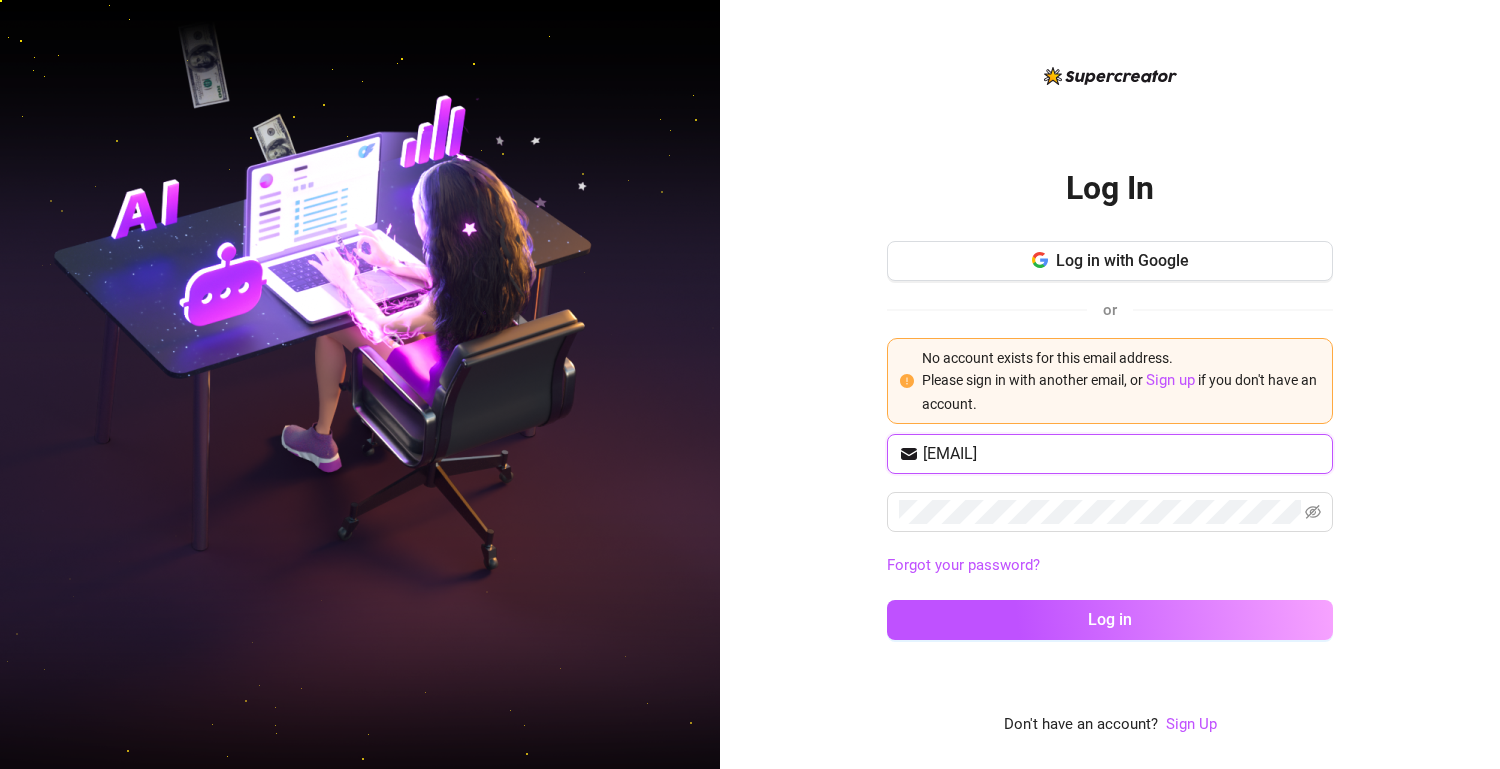 click on "[EMAIL]" at bounding box center [1122, 454] 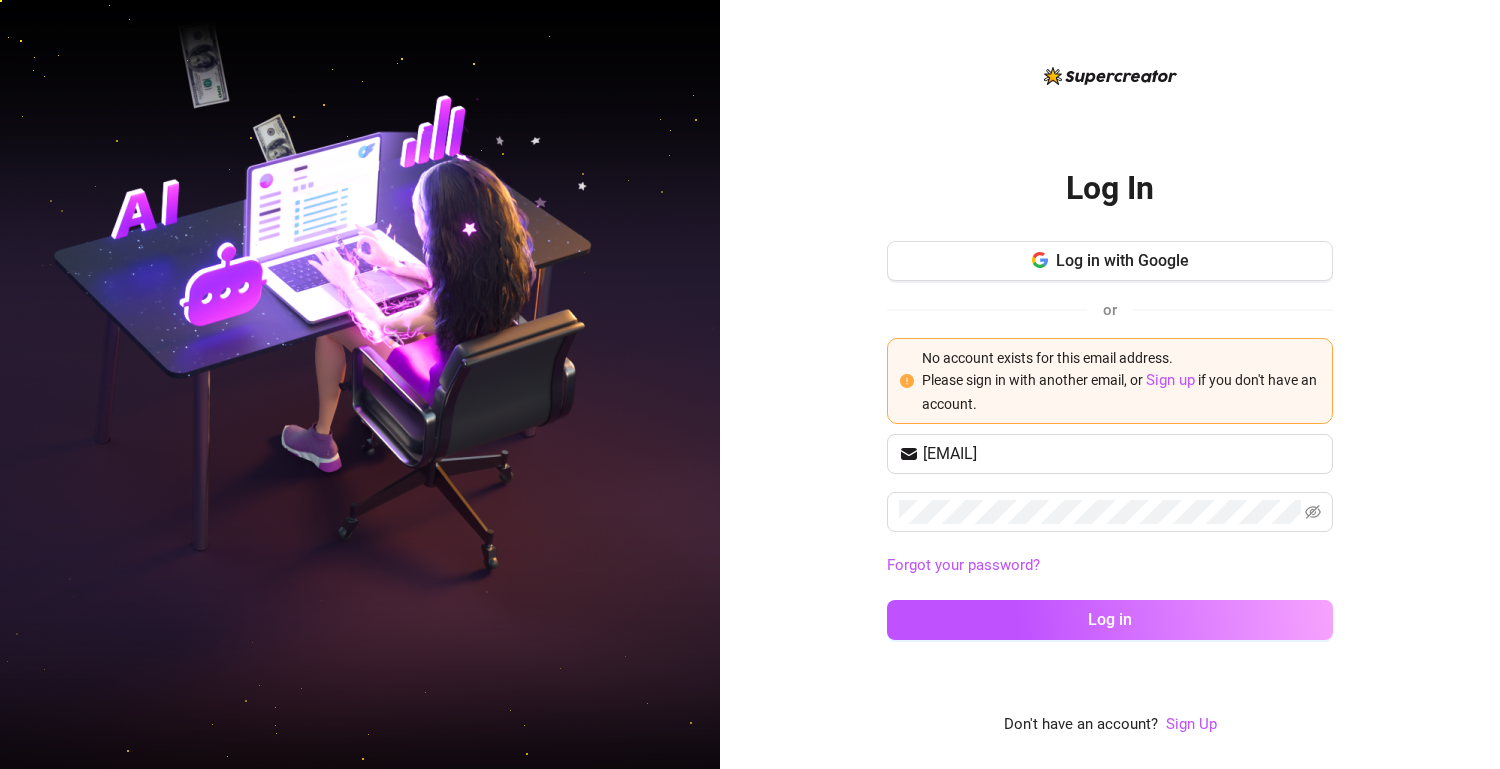 click on "Log In Log in with Google or No account exists for this email address. Please sign in with another email, or   Sign up   if you don't have an account. [EMAIL] Forgot your password? Log in Don't have an account? Sign Up" at bounding box center (1110, 384) 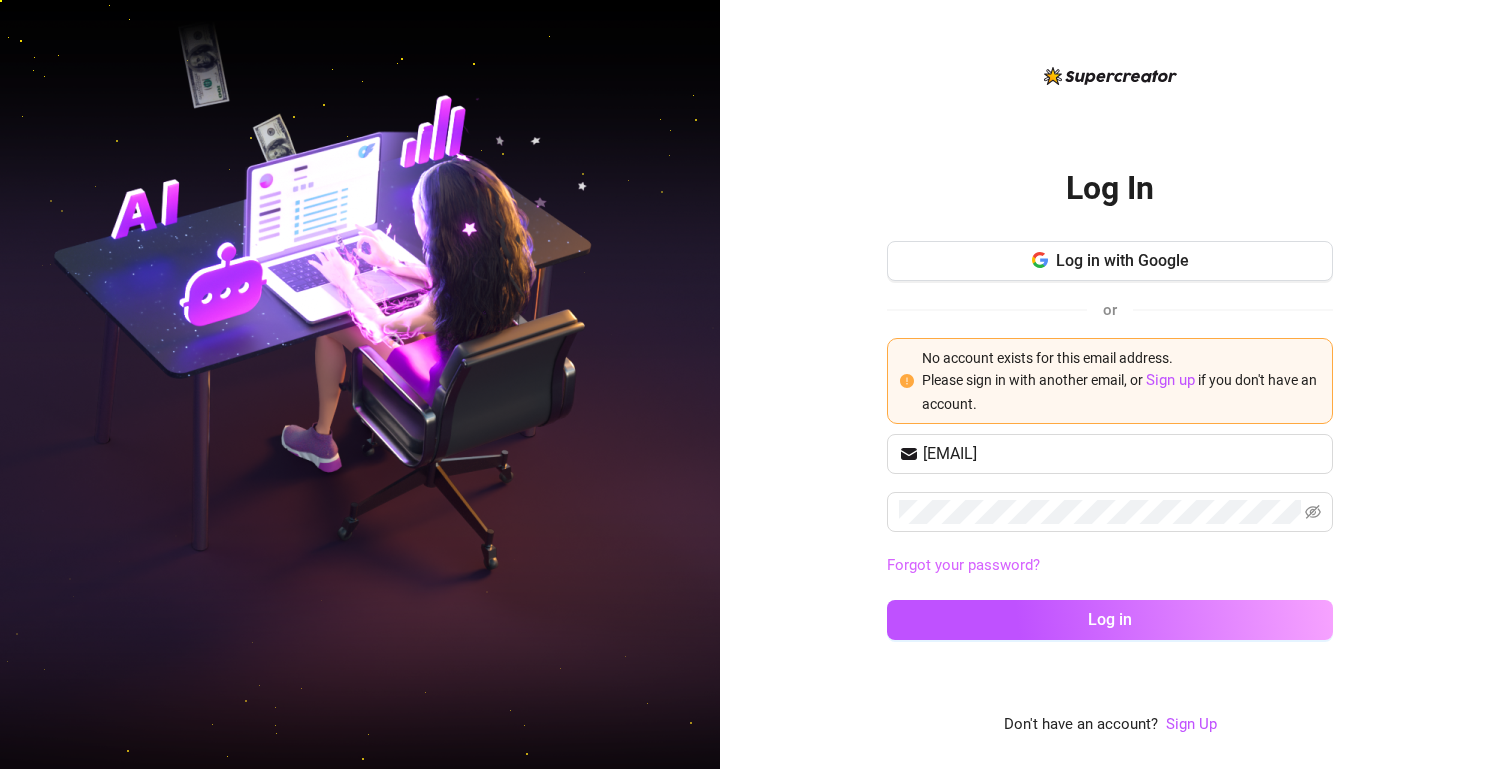 click on "Forgot your password?" at bounding box center (963, 565) 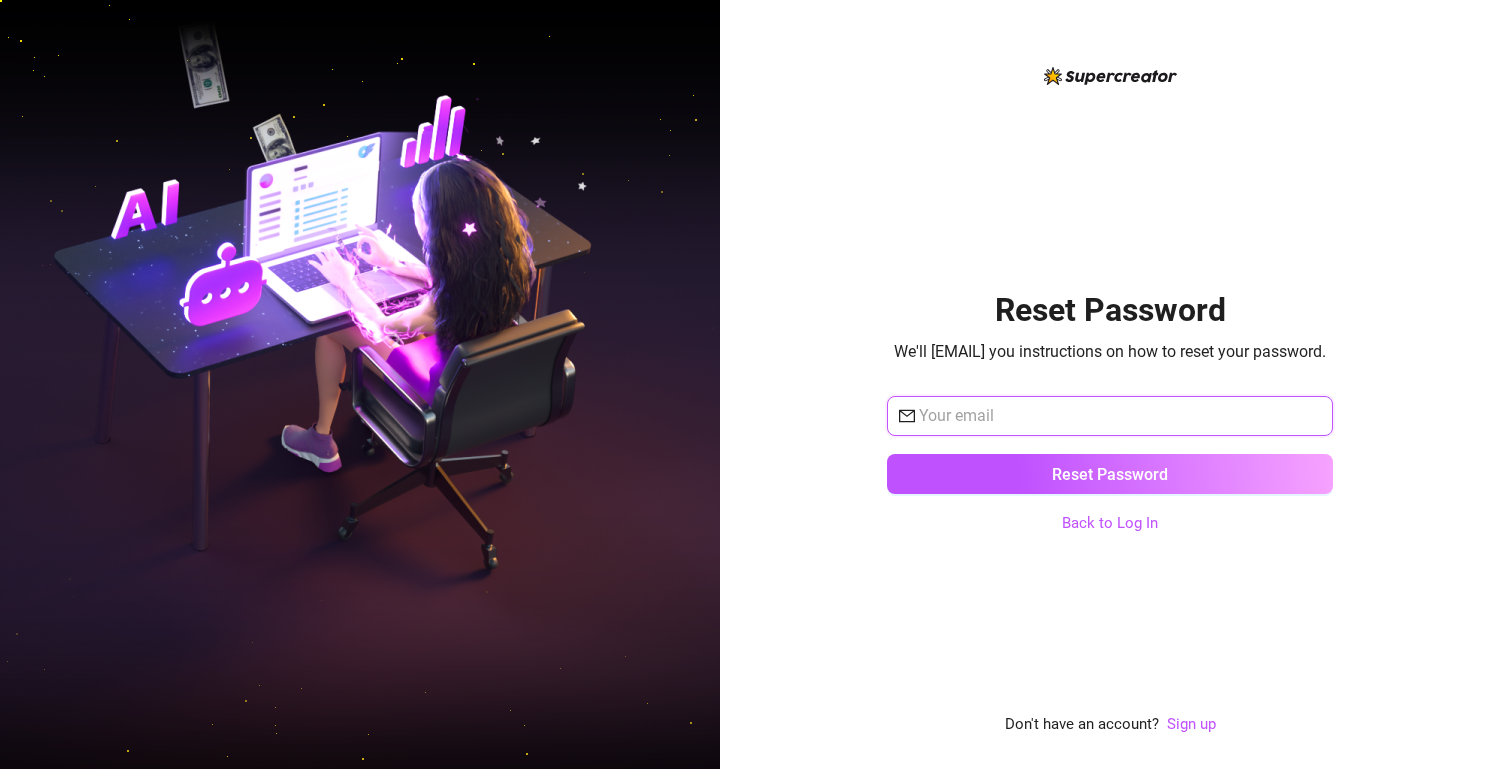 click at bounding box center [1120, 416] 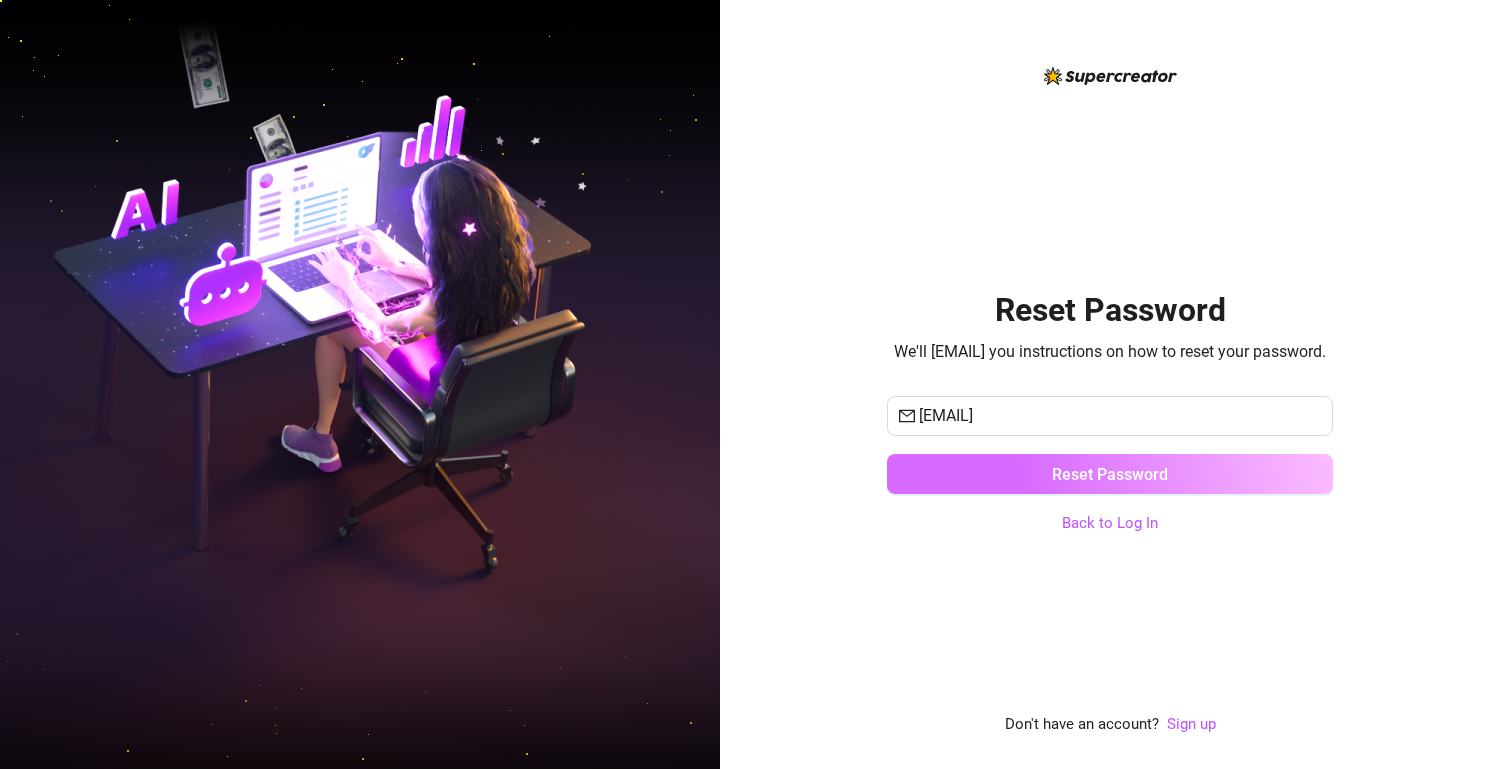 click on "Reset Password" at bounding box center (1110, 474) 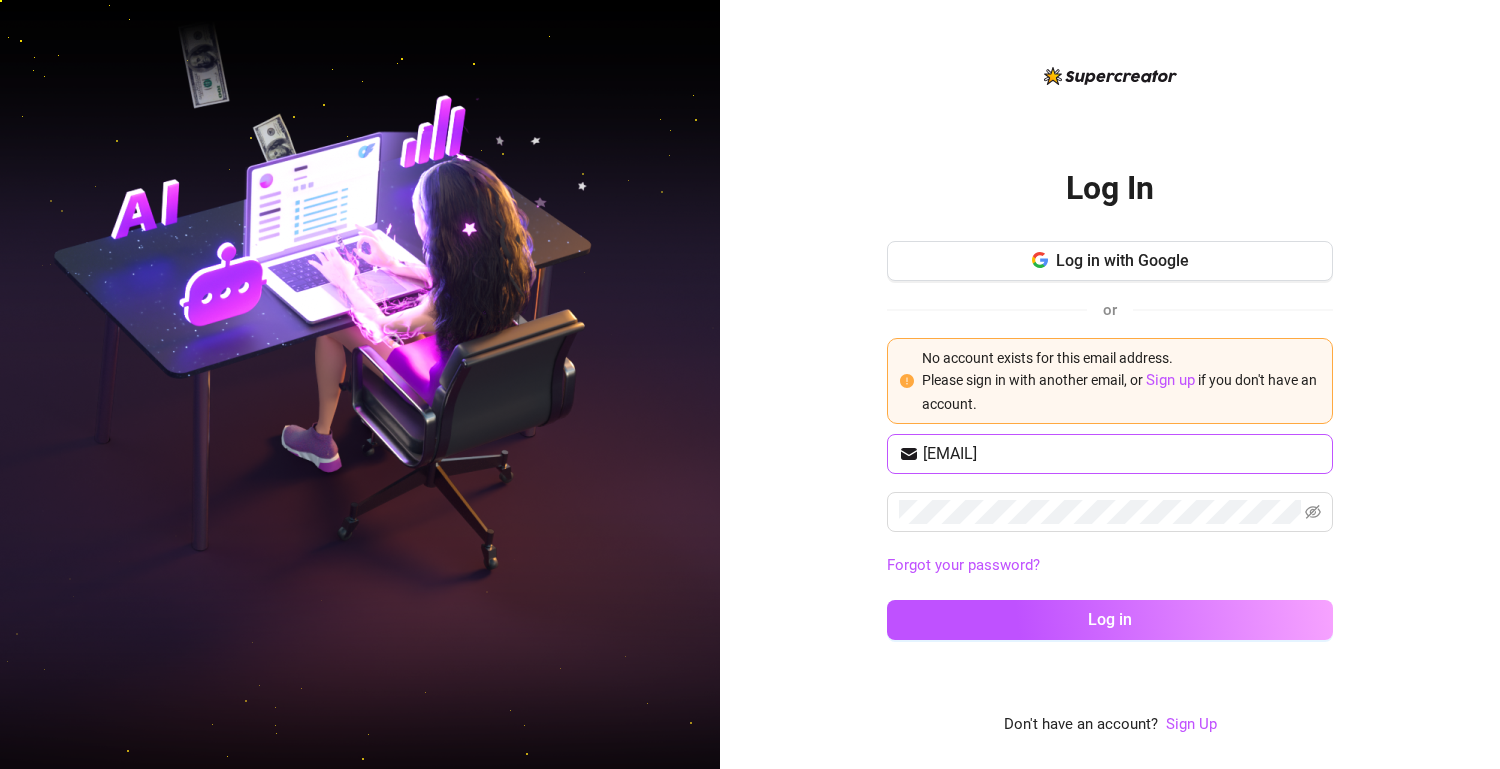 click on "[EMAIL]" at bounding box center (1110, 454) 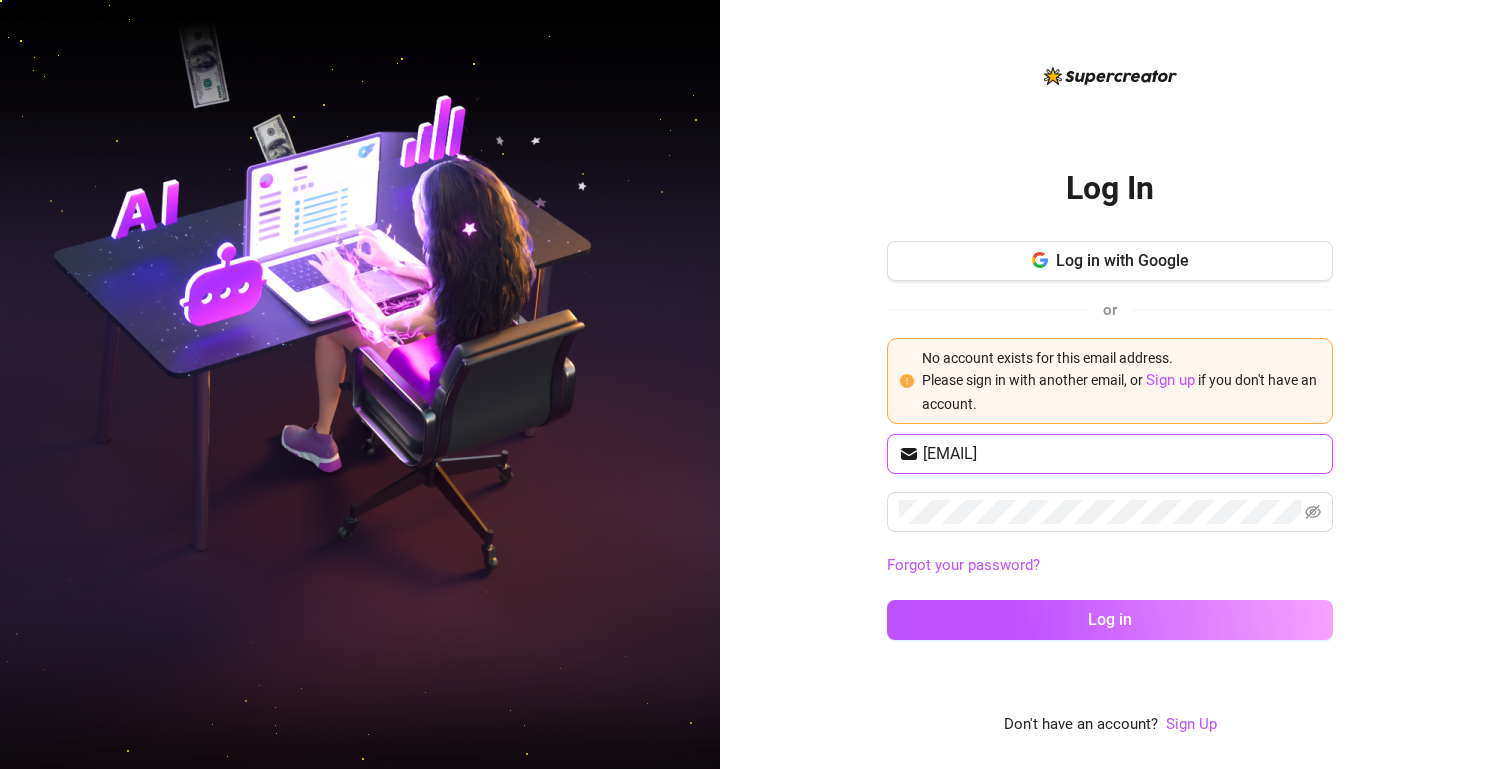 click on "[EMAIL]" at bounding box center [1122, 454] 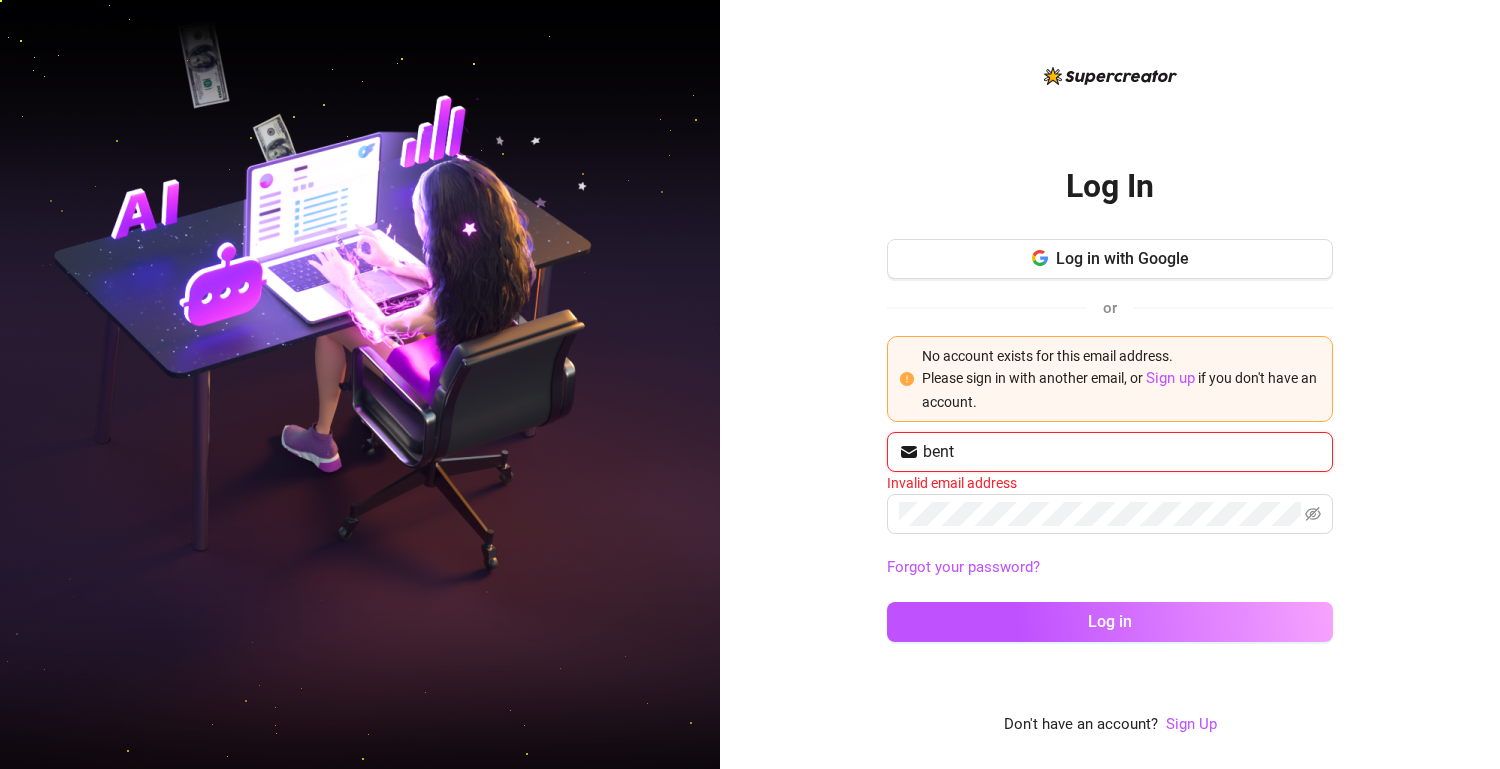 type on "[EMAIL]" 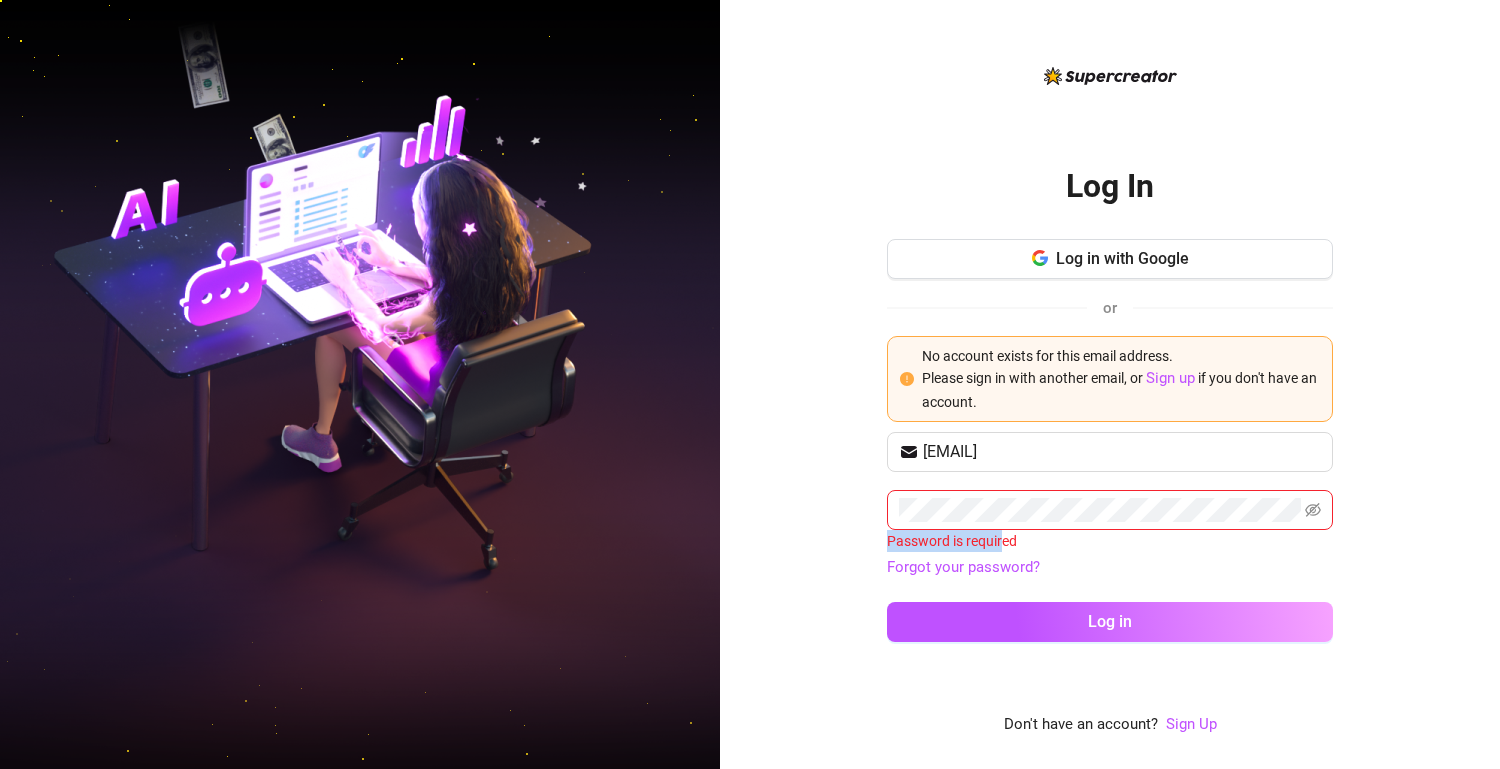 click on "Password is required" at bounding box center (1110, 521) 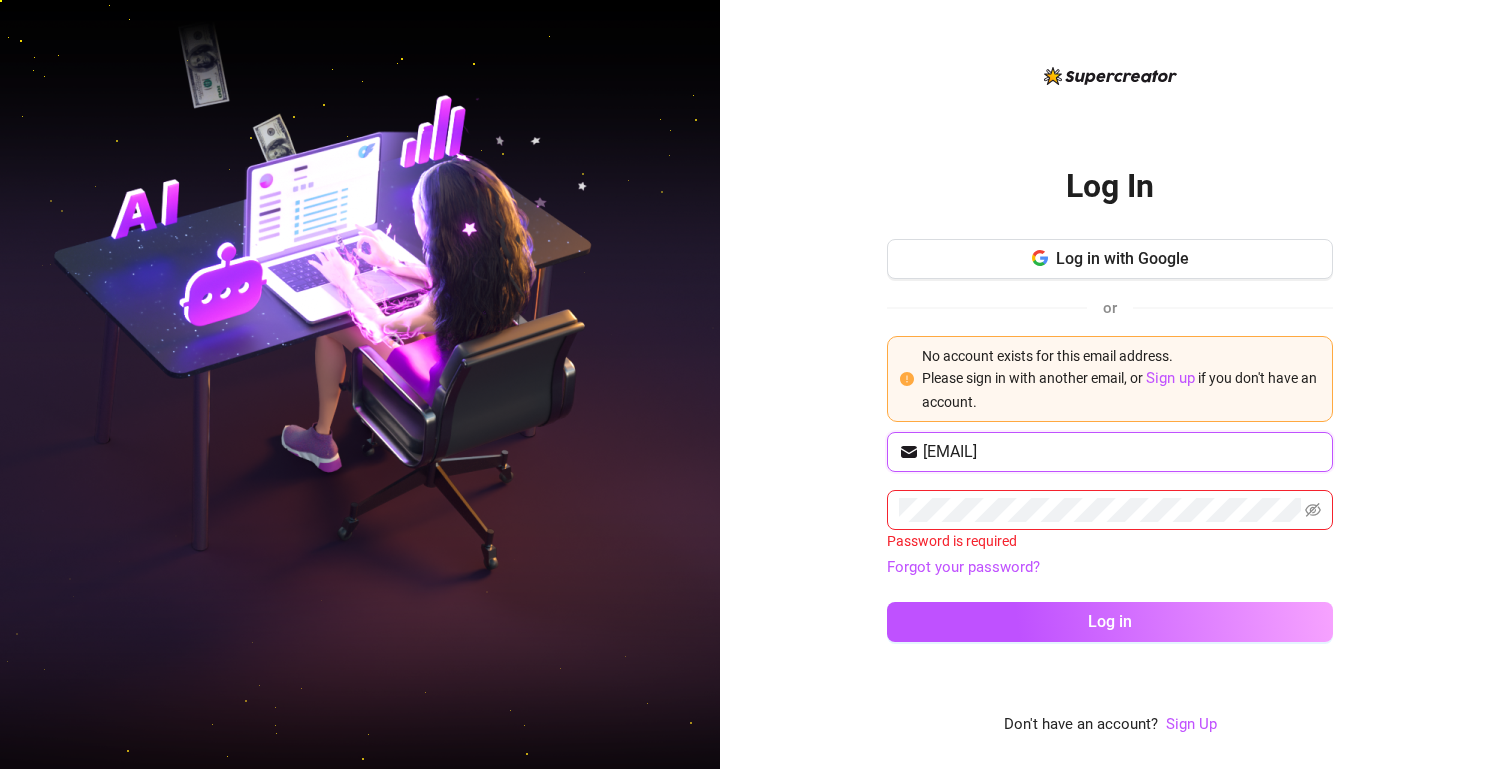 click on "[EMAIL]" at bounding box center [1122, 452] 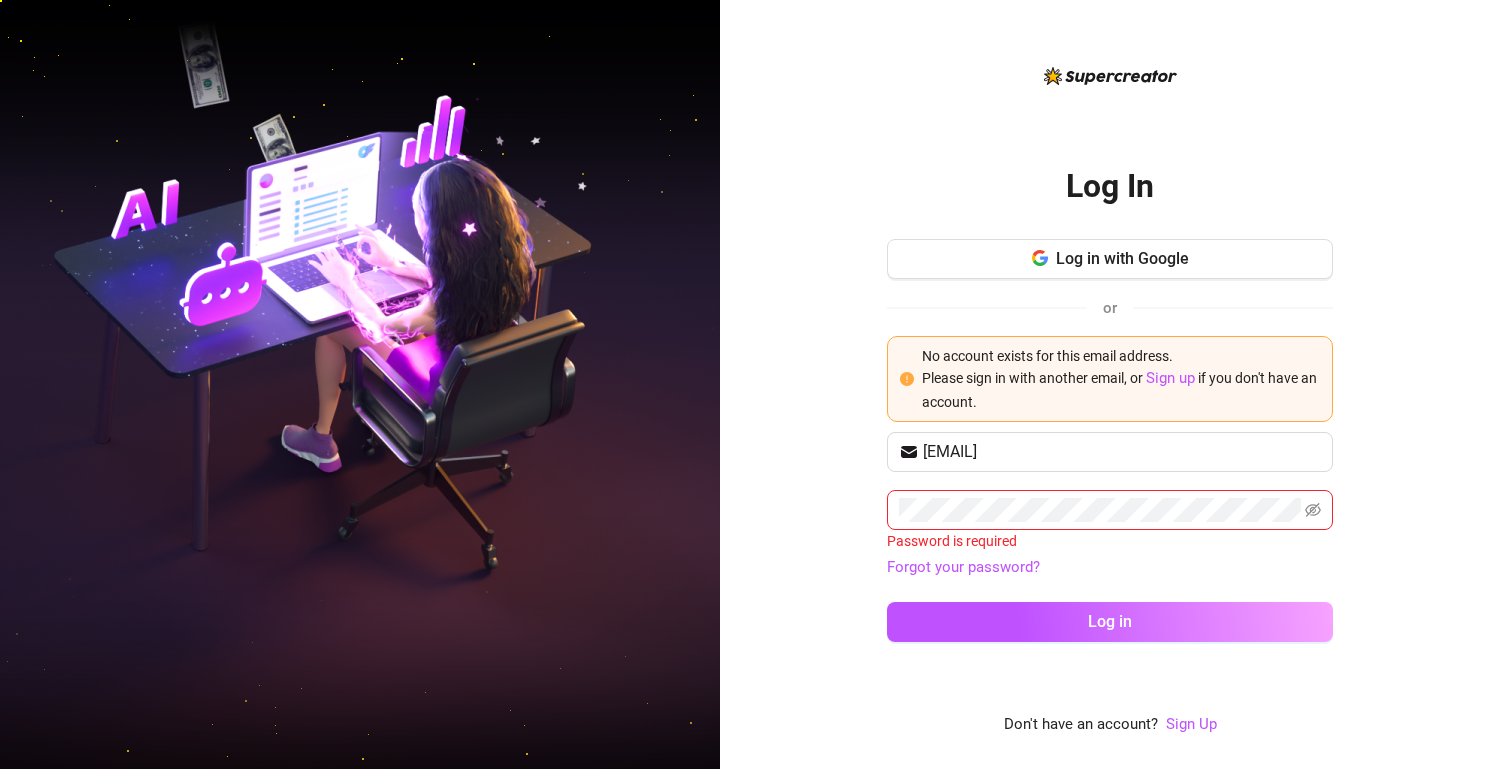 click on "Forgot your password?" at bounding box center (963, 567) 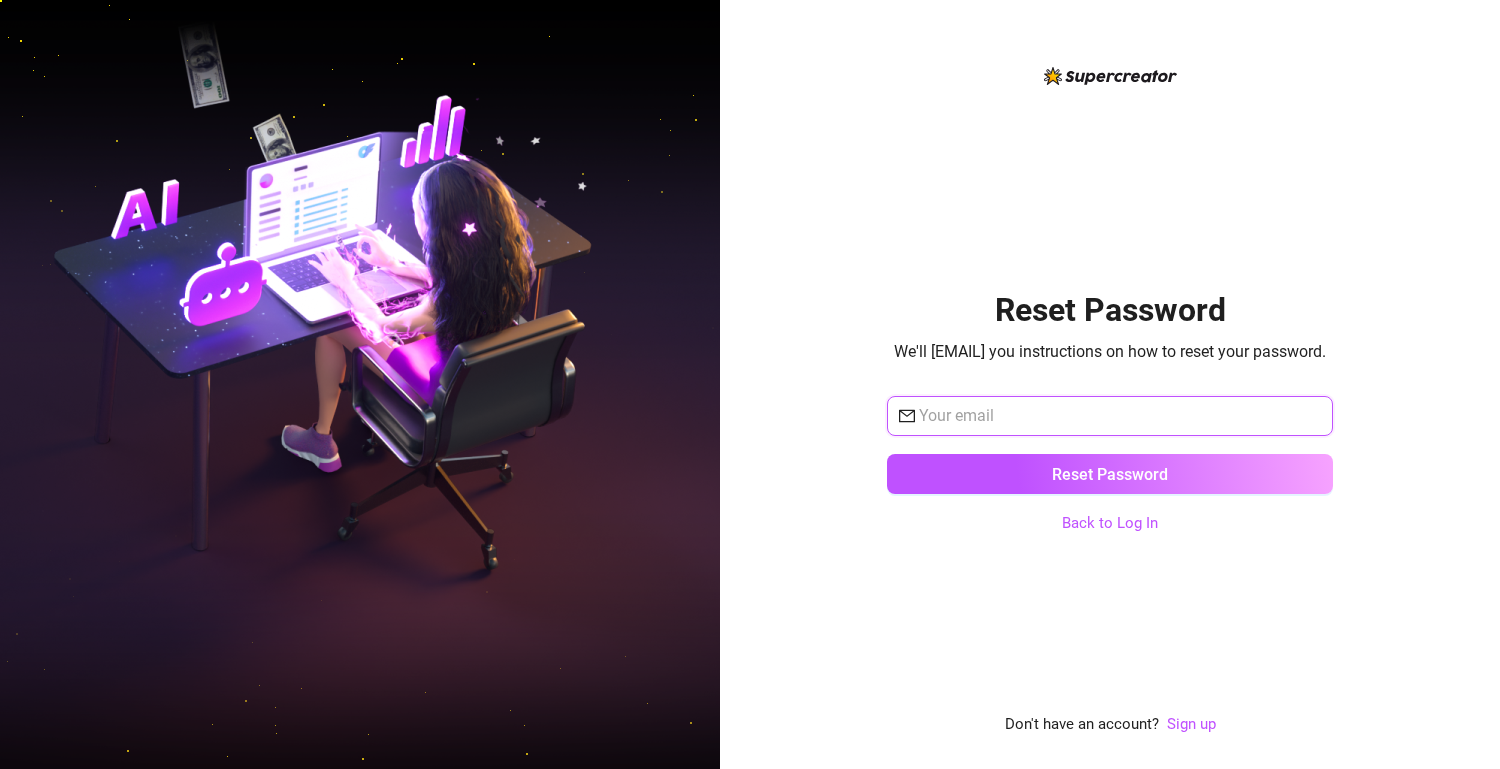 click at bounding box center [1120, 416] 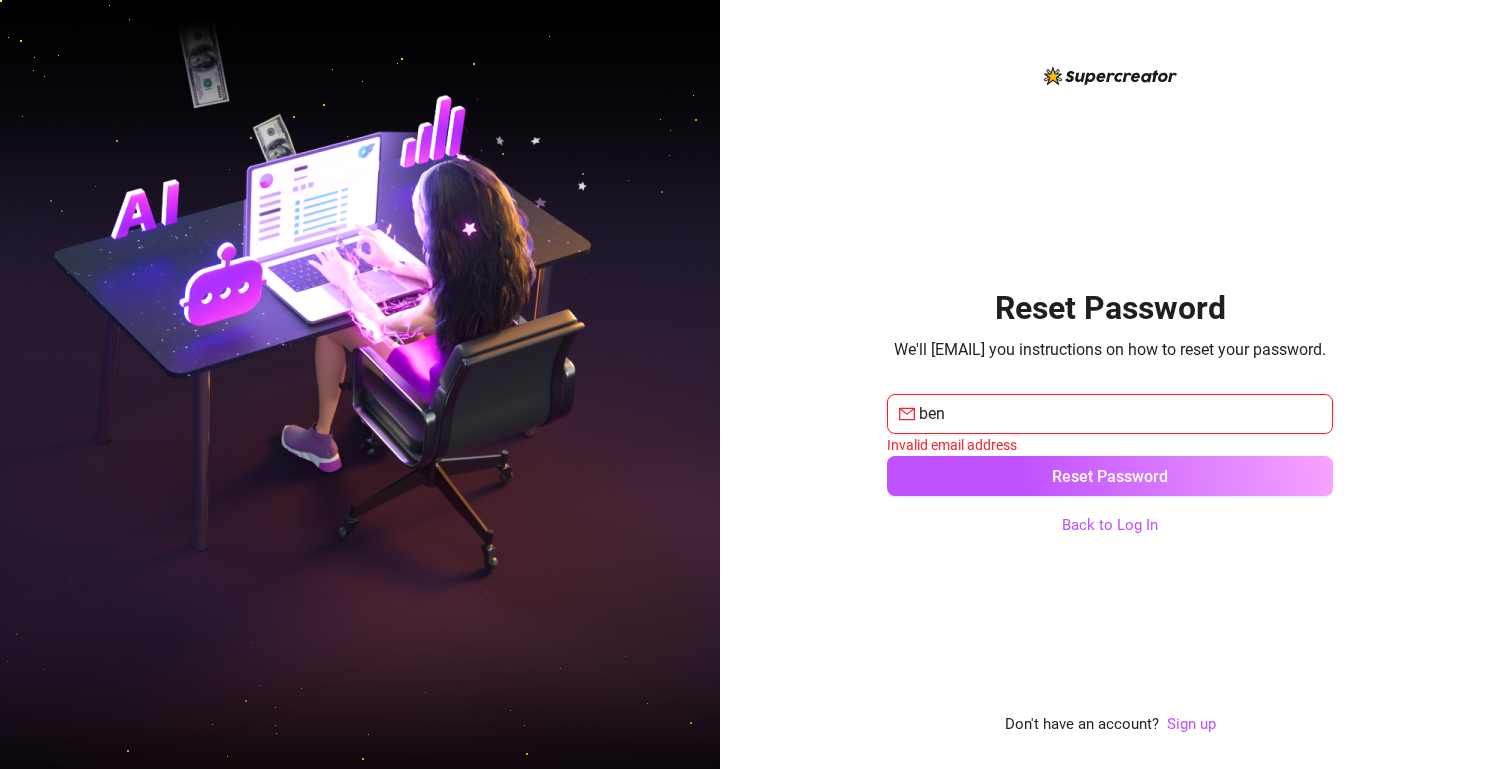 type on "[EMAIL]" 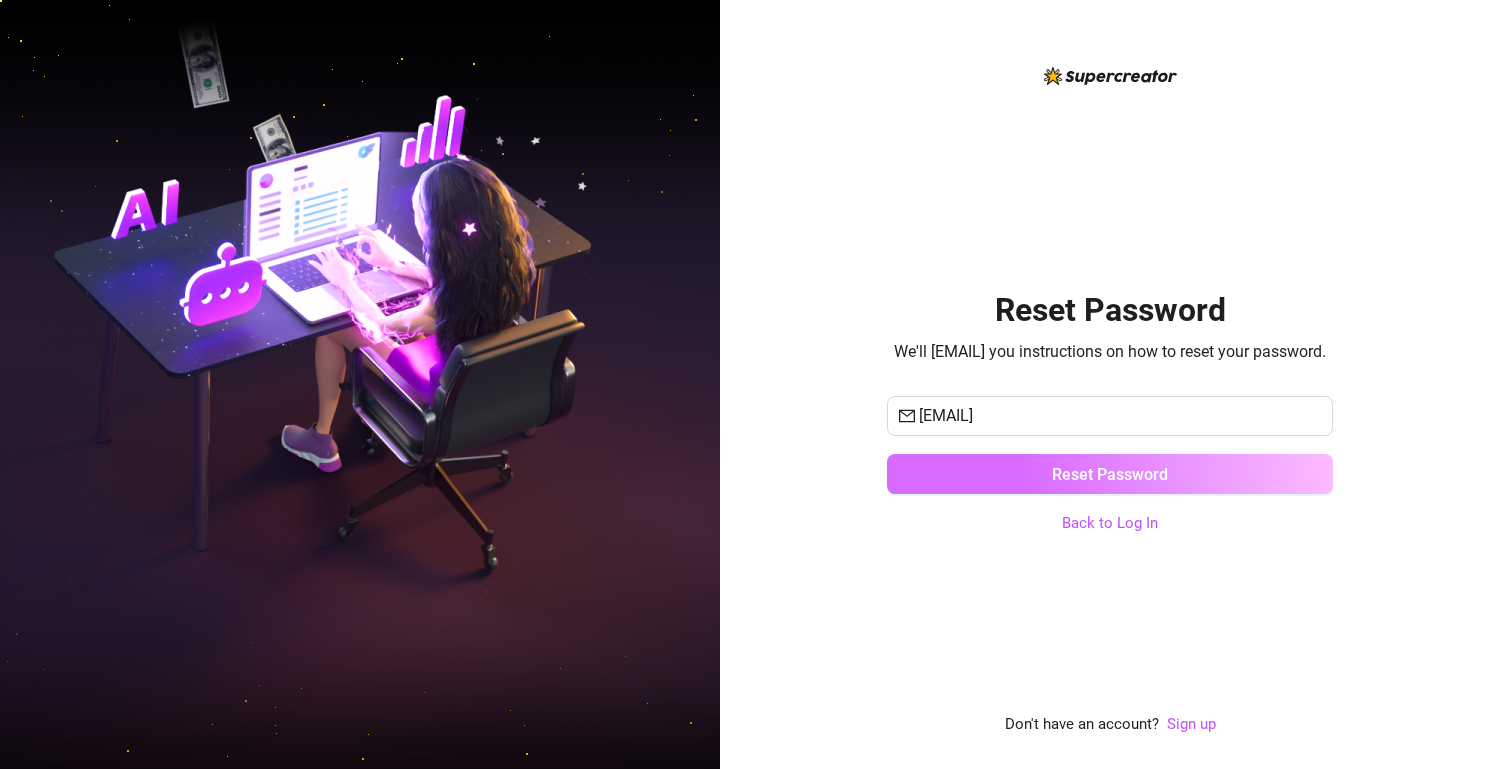 click on "Reset Password" at bounding box center (1110, 474) 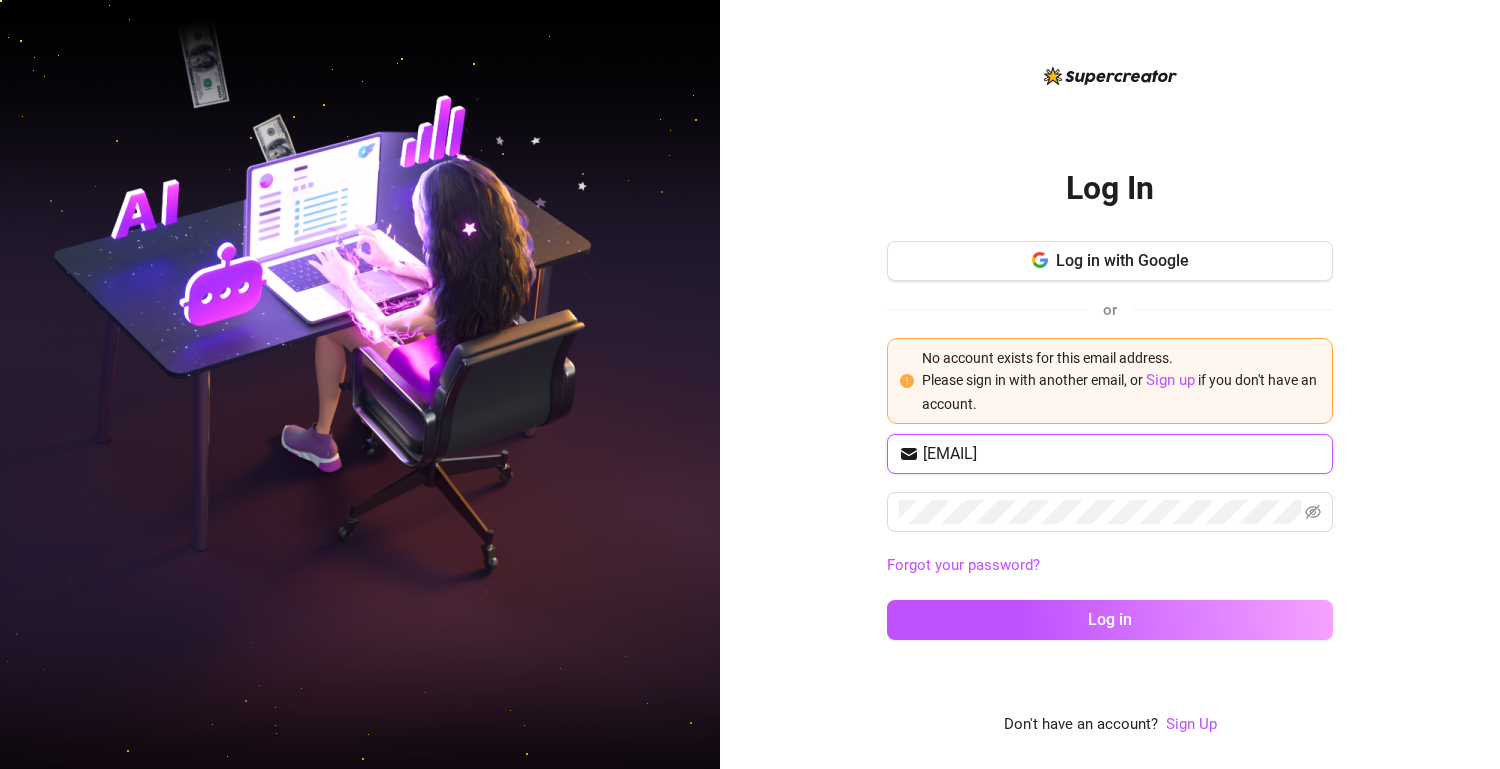 click on "[EMAIL]" at bounding box center (1122, 454) 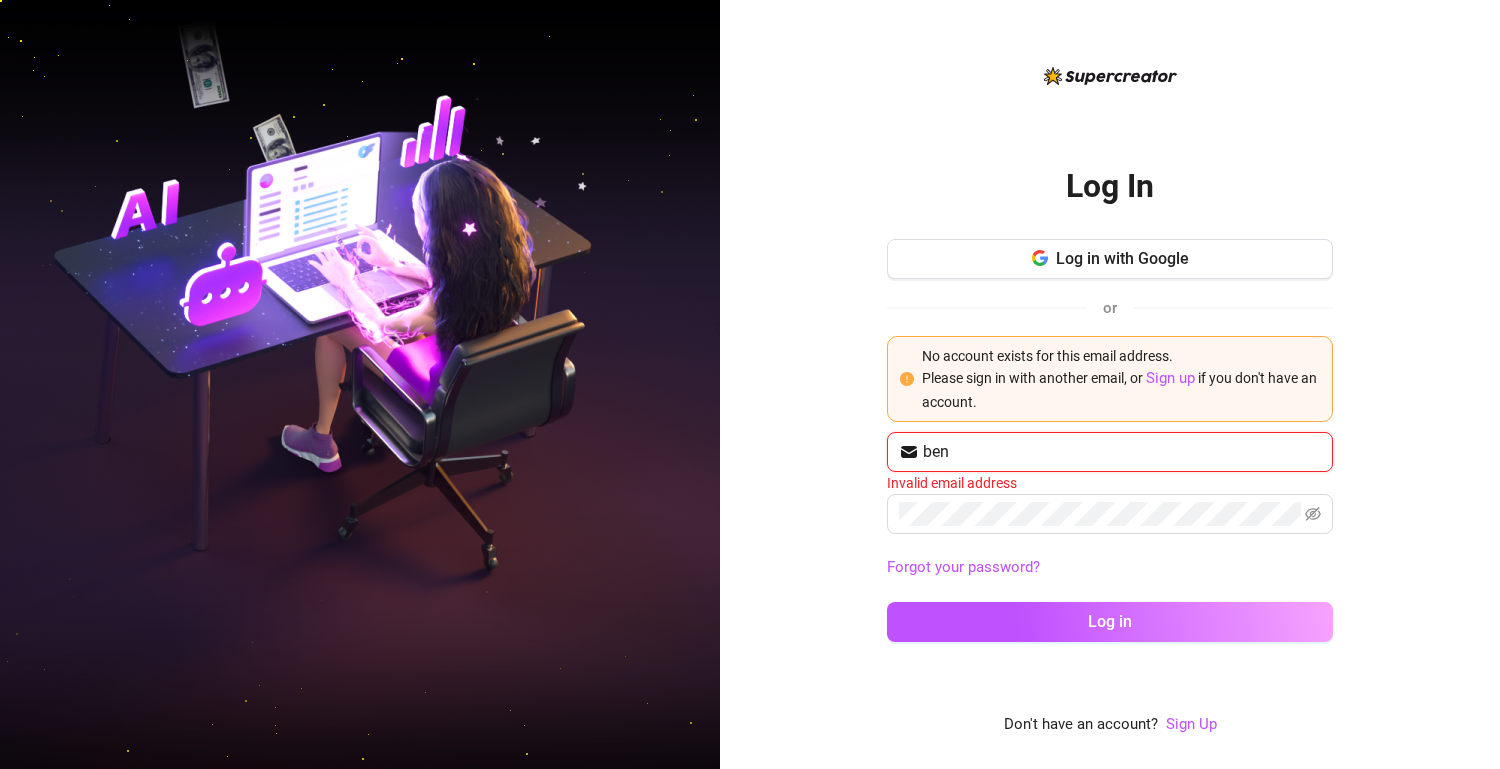 type on "[EMAIL]" 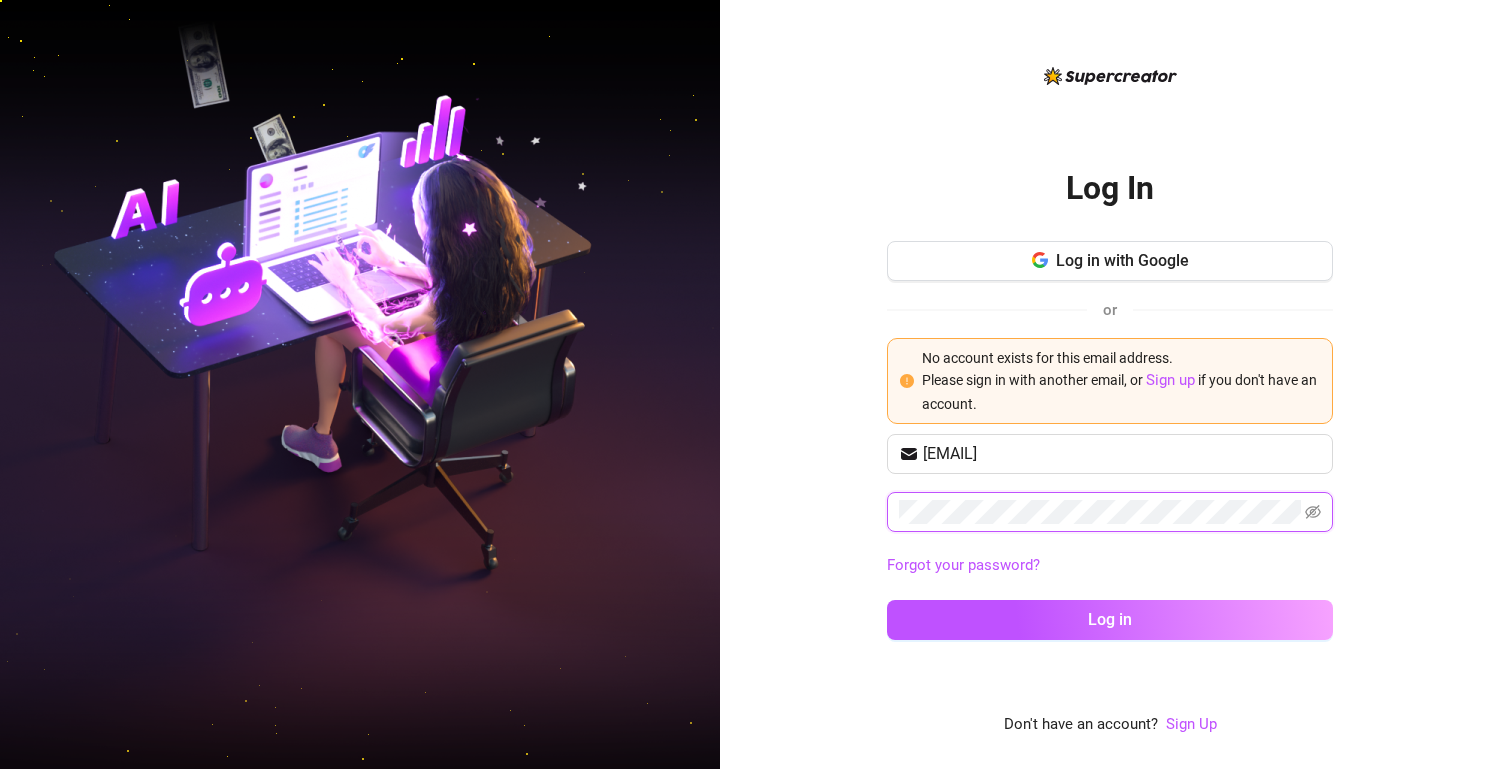 click on "Log In Log in with Google or No account exists for this email address. Please sign in with another email, or   Sign up   if you don't have an account. [EMAIL] Forgot your password? Log in Don't have an account? Sign Up" at bounding box center [750, 384] 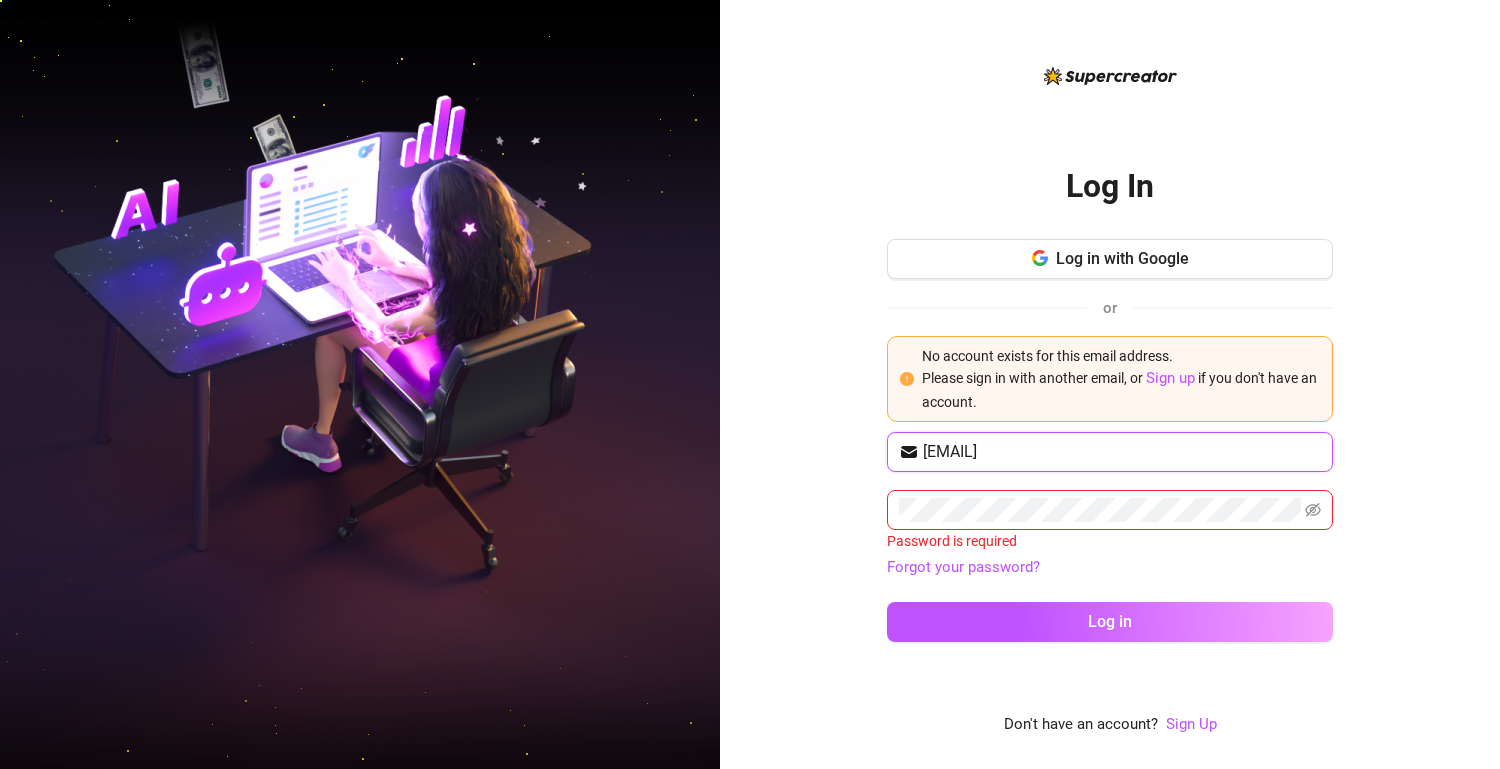 click on "[EMAIL]" at bounding box center (1122, 452) 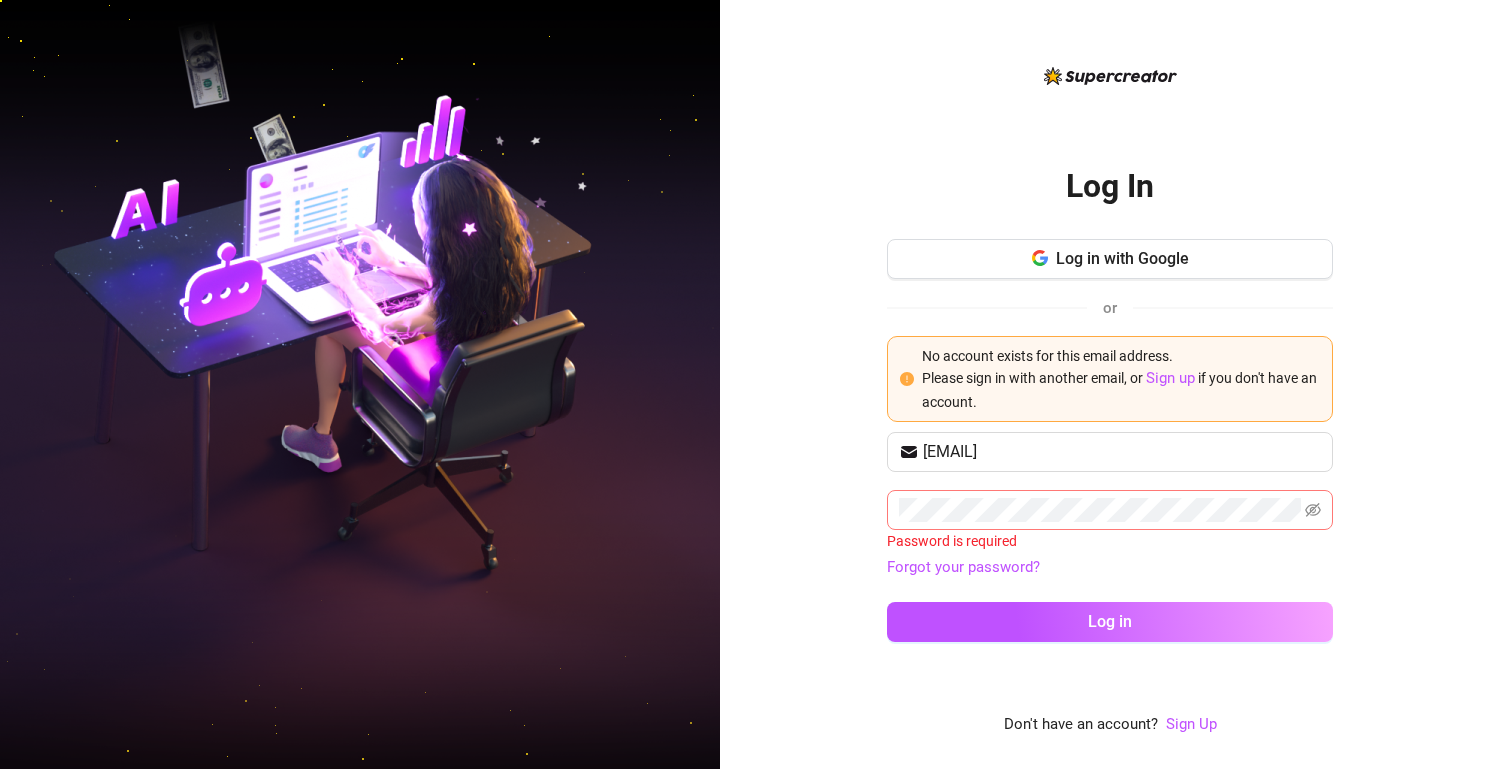 click at bounding box center [1110, 510] 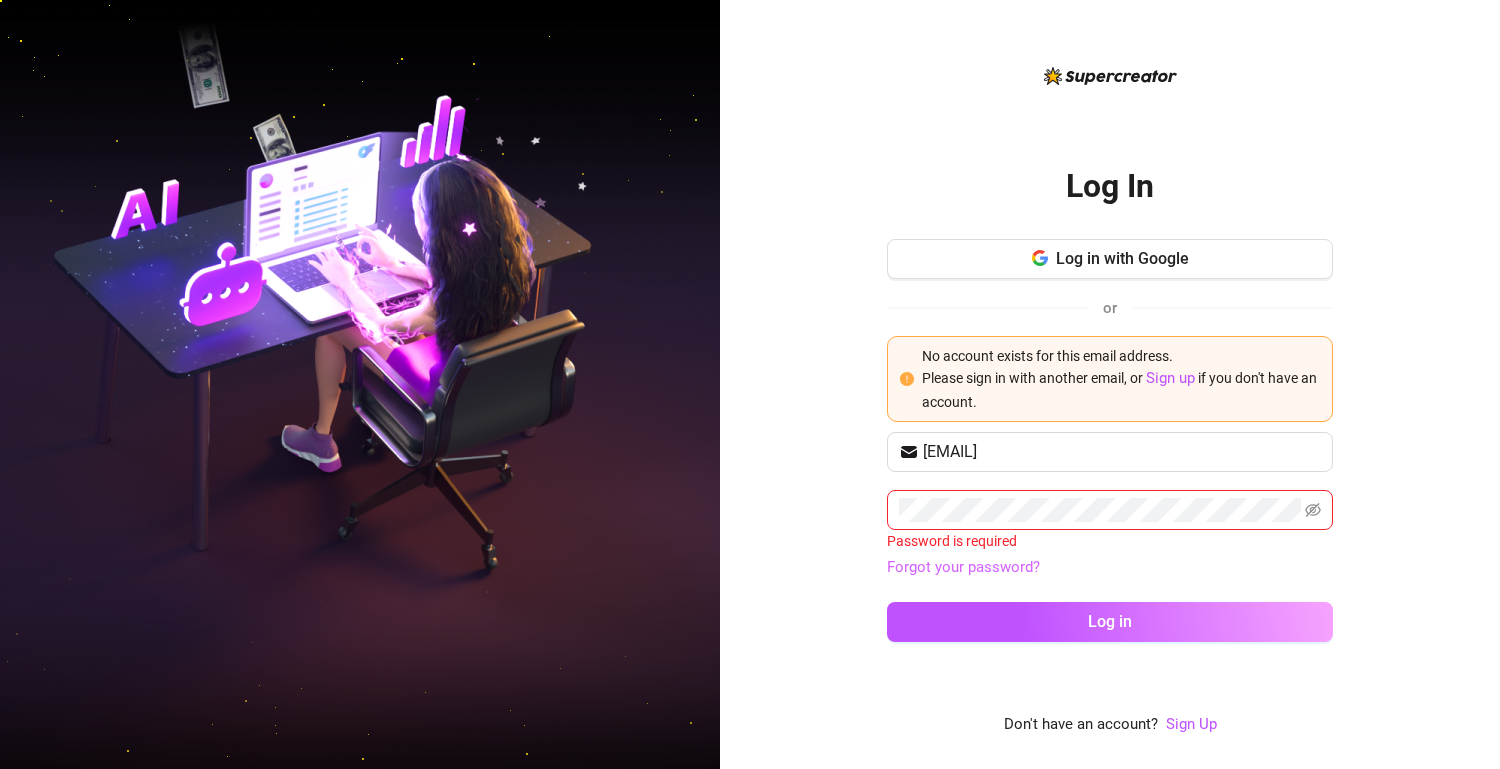 click on "Forgot your password?" at bounding box center [963, 567] 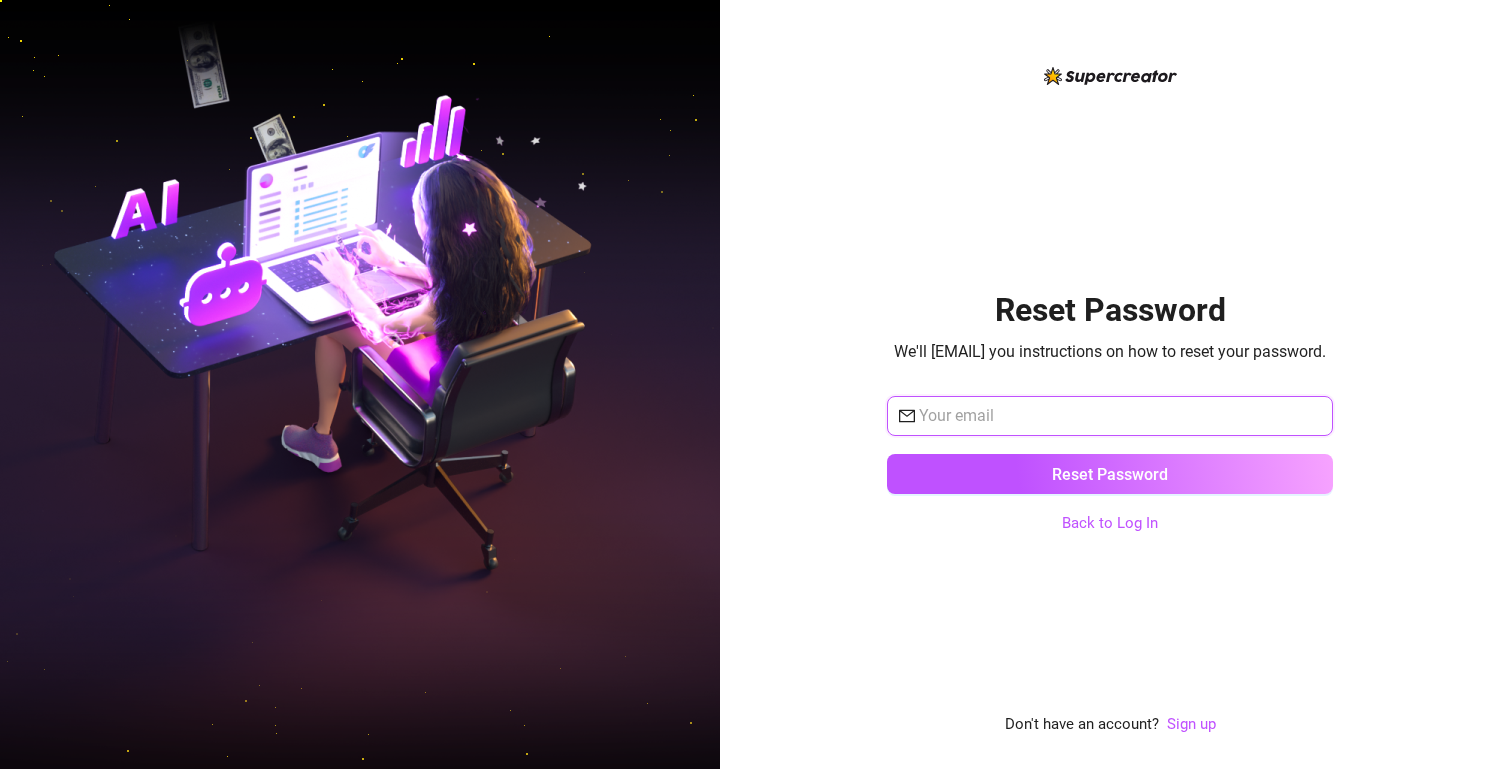 click at bounding box center [1120, 416] 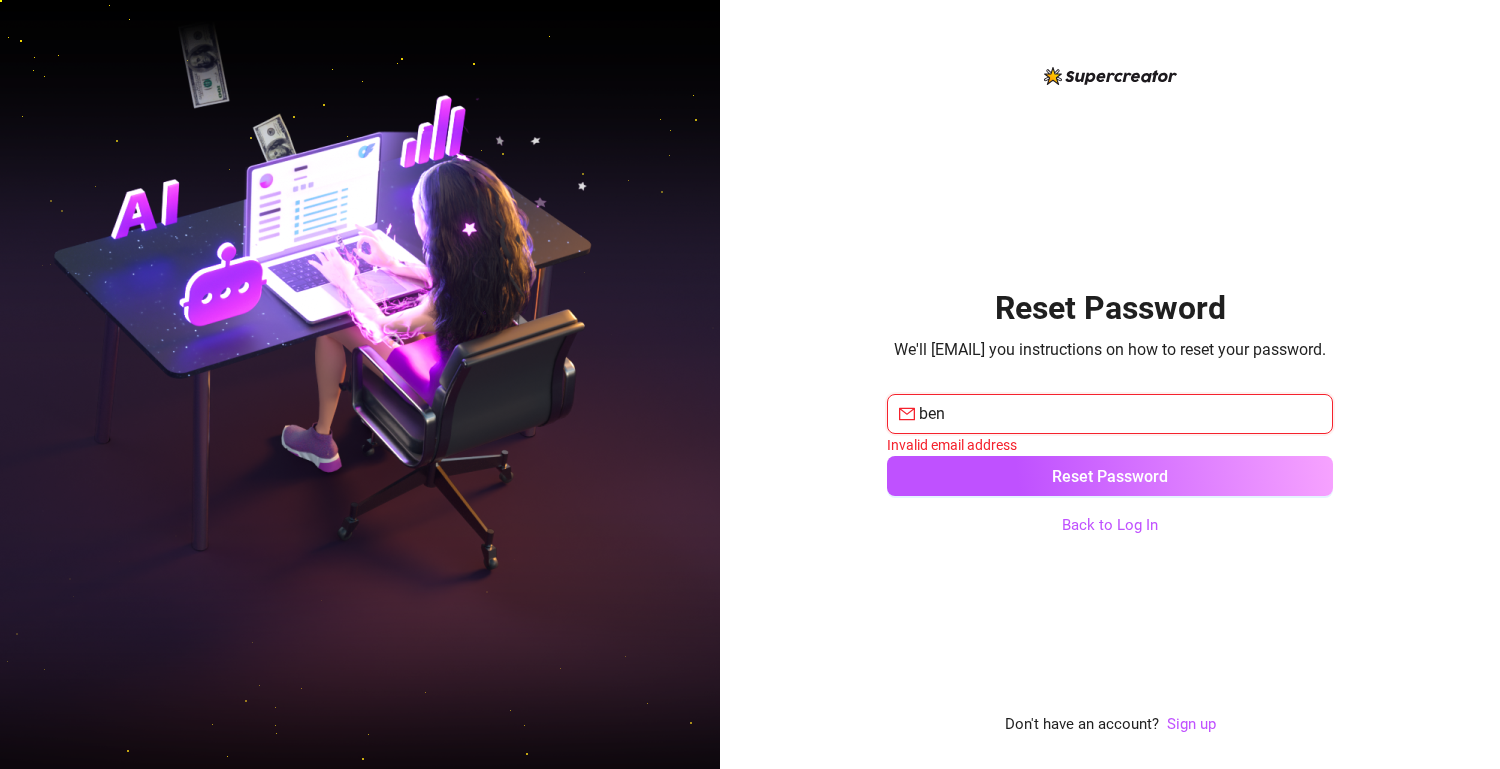 type on "[EMAIL]" 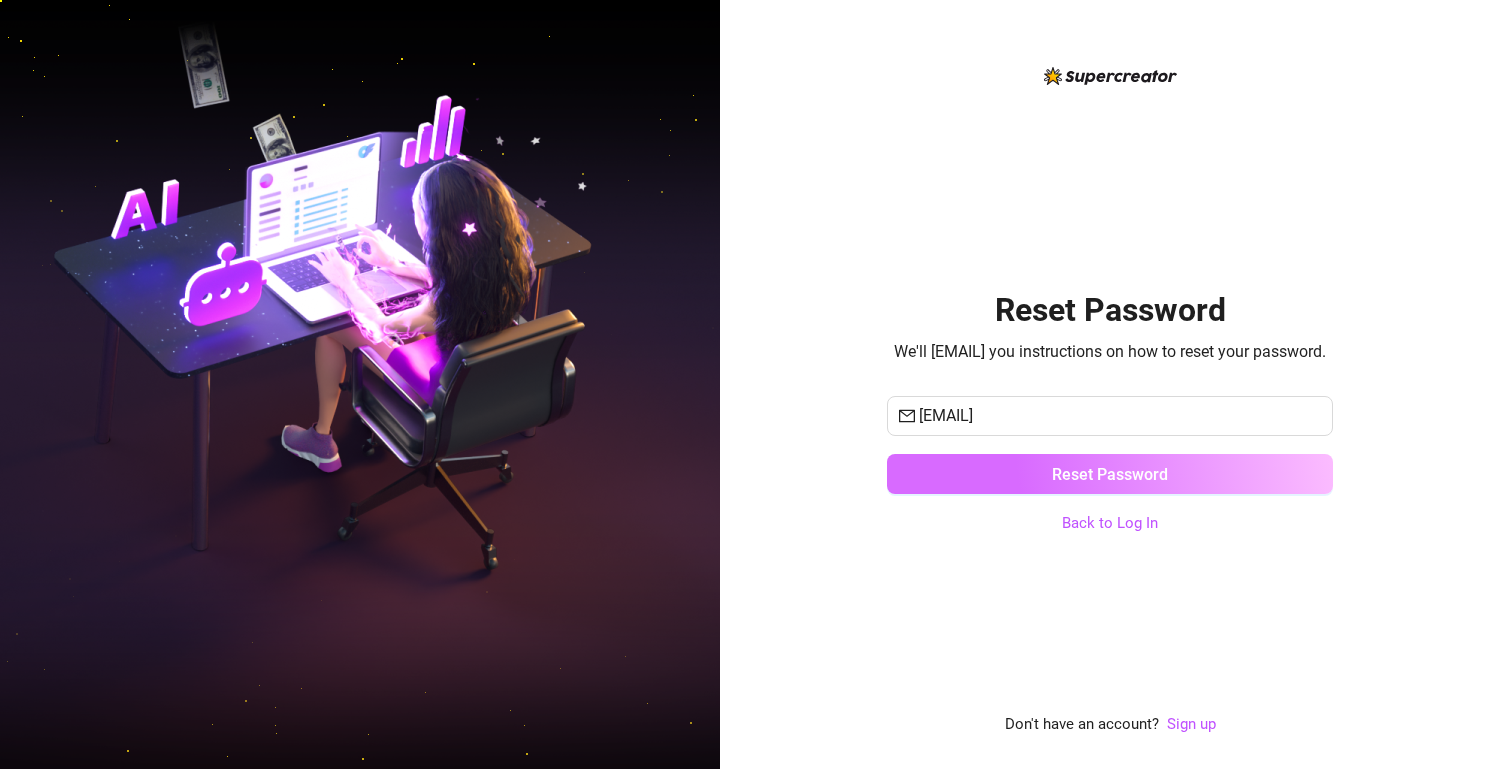 click on "Reset Password" at bounding box center [1110, 474] 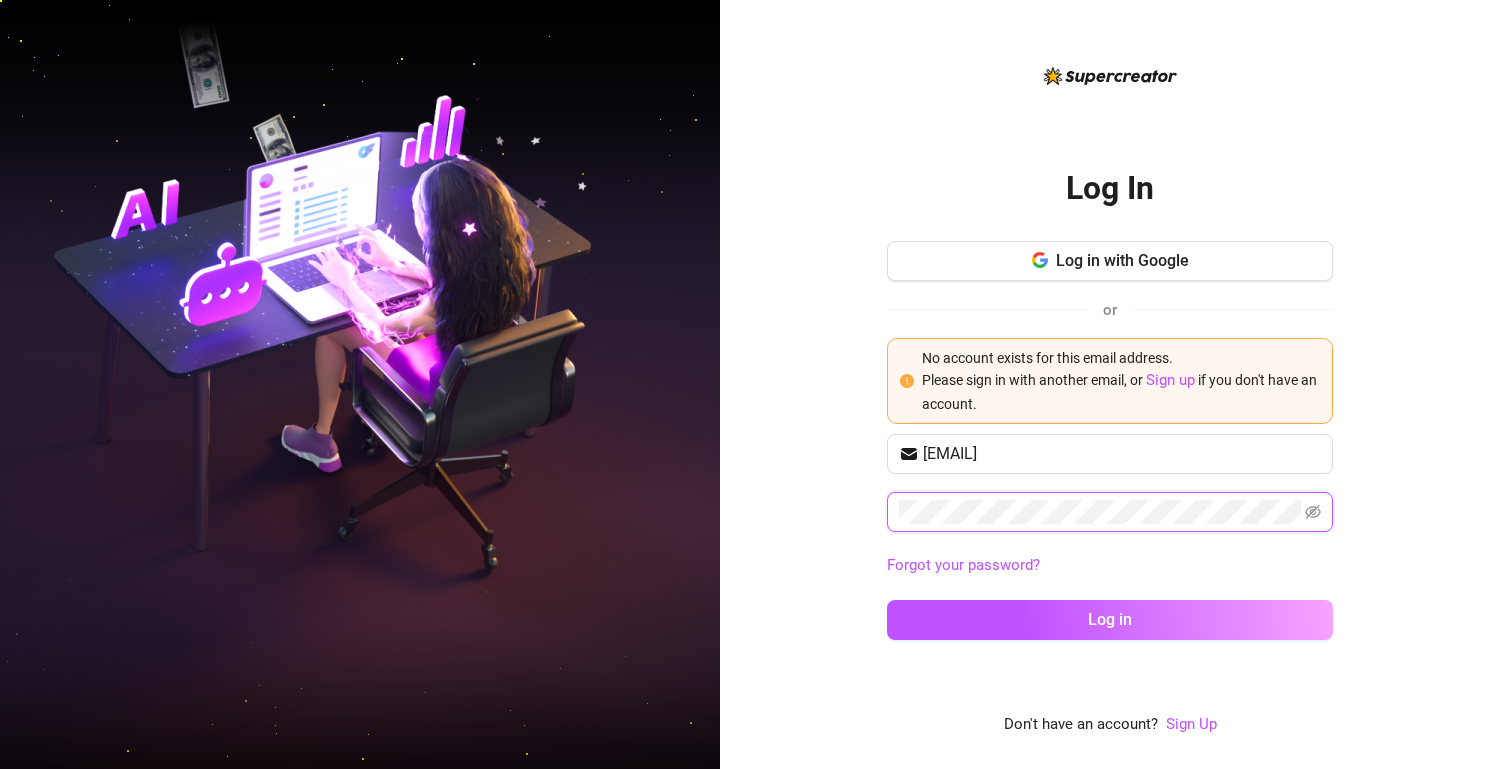 click on "Log In Log in with Google or No account exists for this email address. Please sign in with another email, or   Sign up   if you don't have an account. [EMAIL] Forgot your password? Log in Don't have an account? Sign Up" at bounding box center [750, 384] 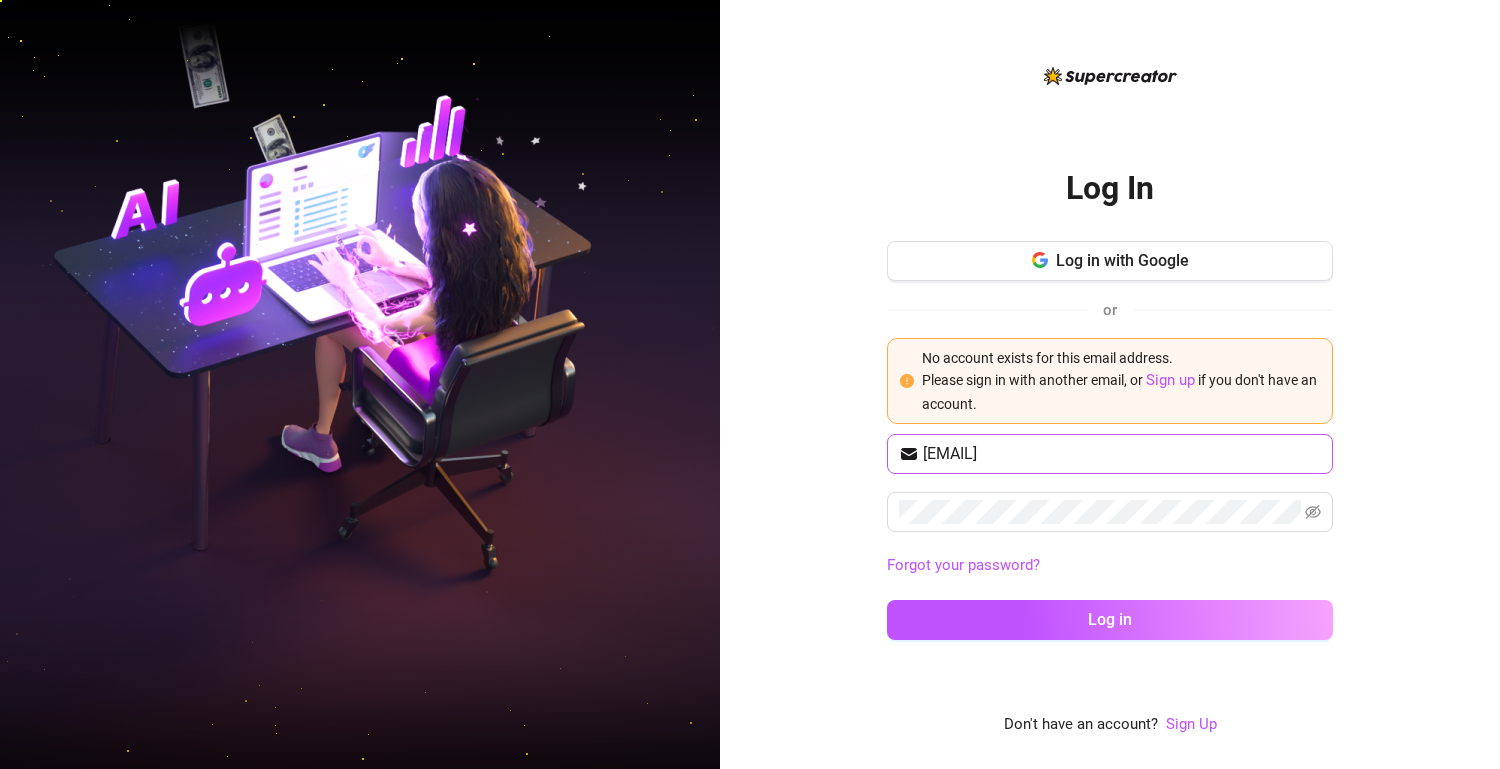 drag, startPoint x: 1208, startPoint y: 437, endPoint x: 1115, endPoint y: 455, distance: 94.72592 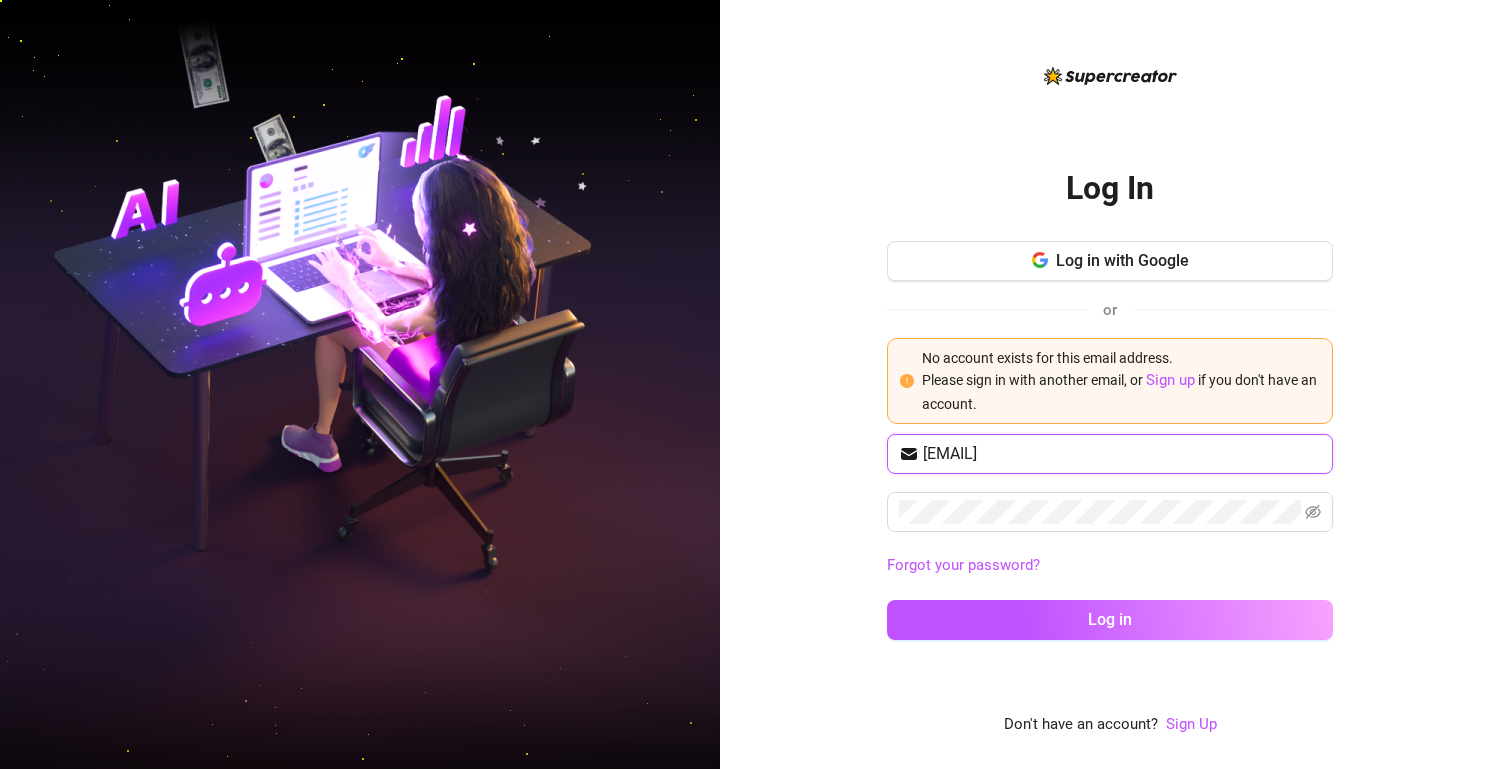 drag, startPoint x: 1185, startPoint y: 451, endPoint x: 734, endPoint y: 450, distance: 451.0011 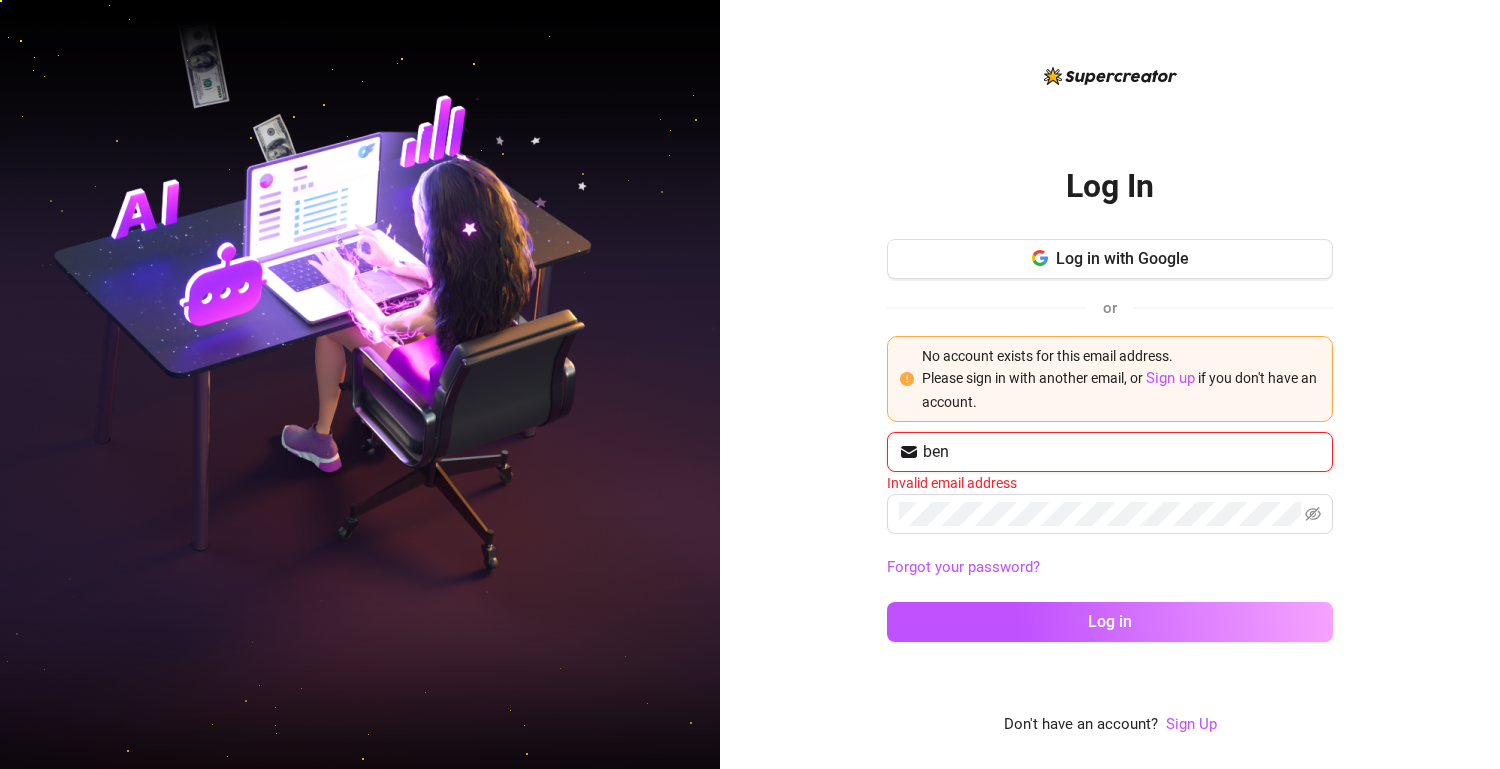 type on "[EMAIL]" 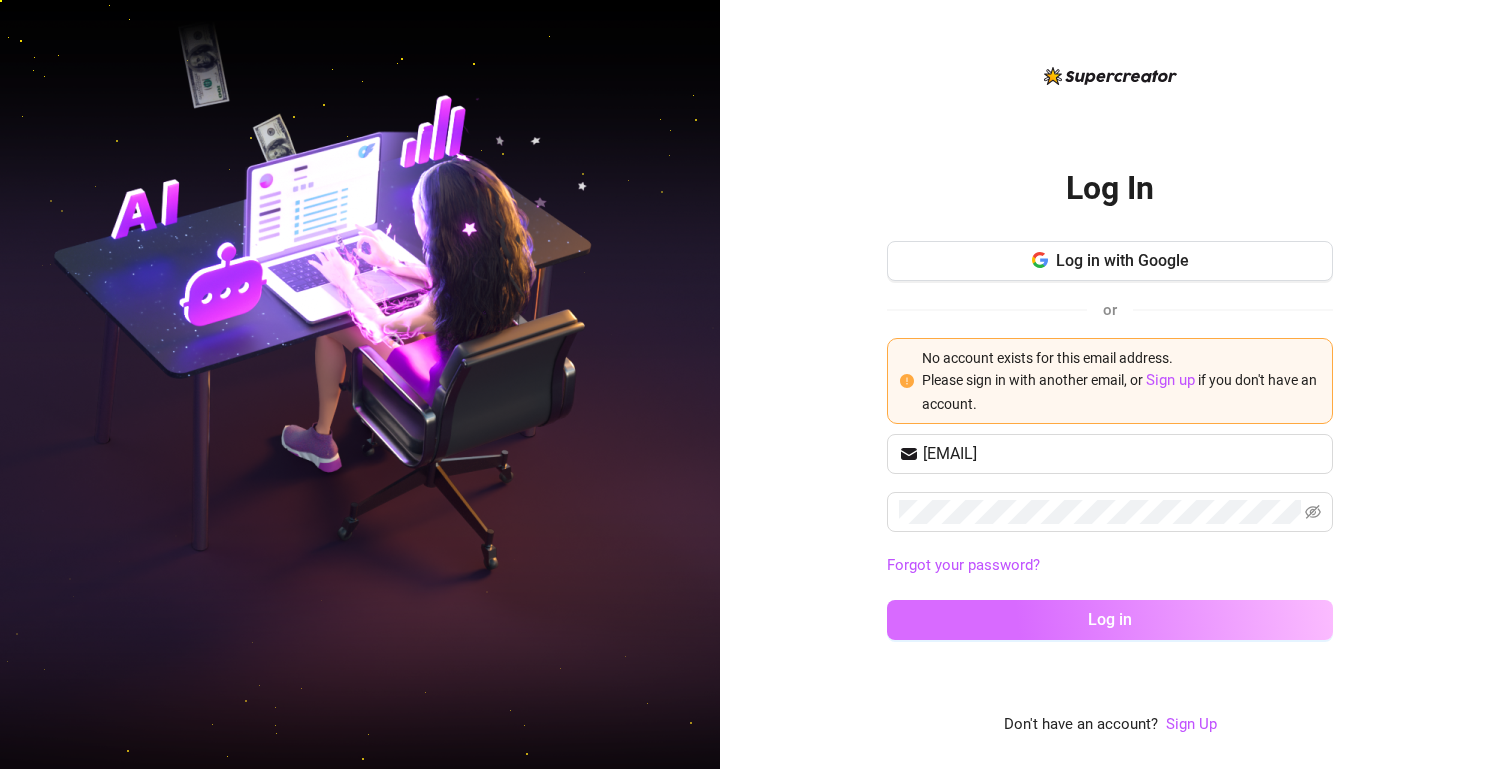 click on "Log in" at bounding box center (1110, 619) 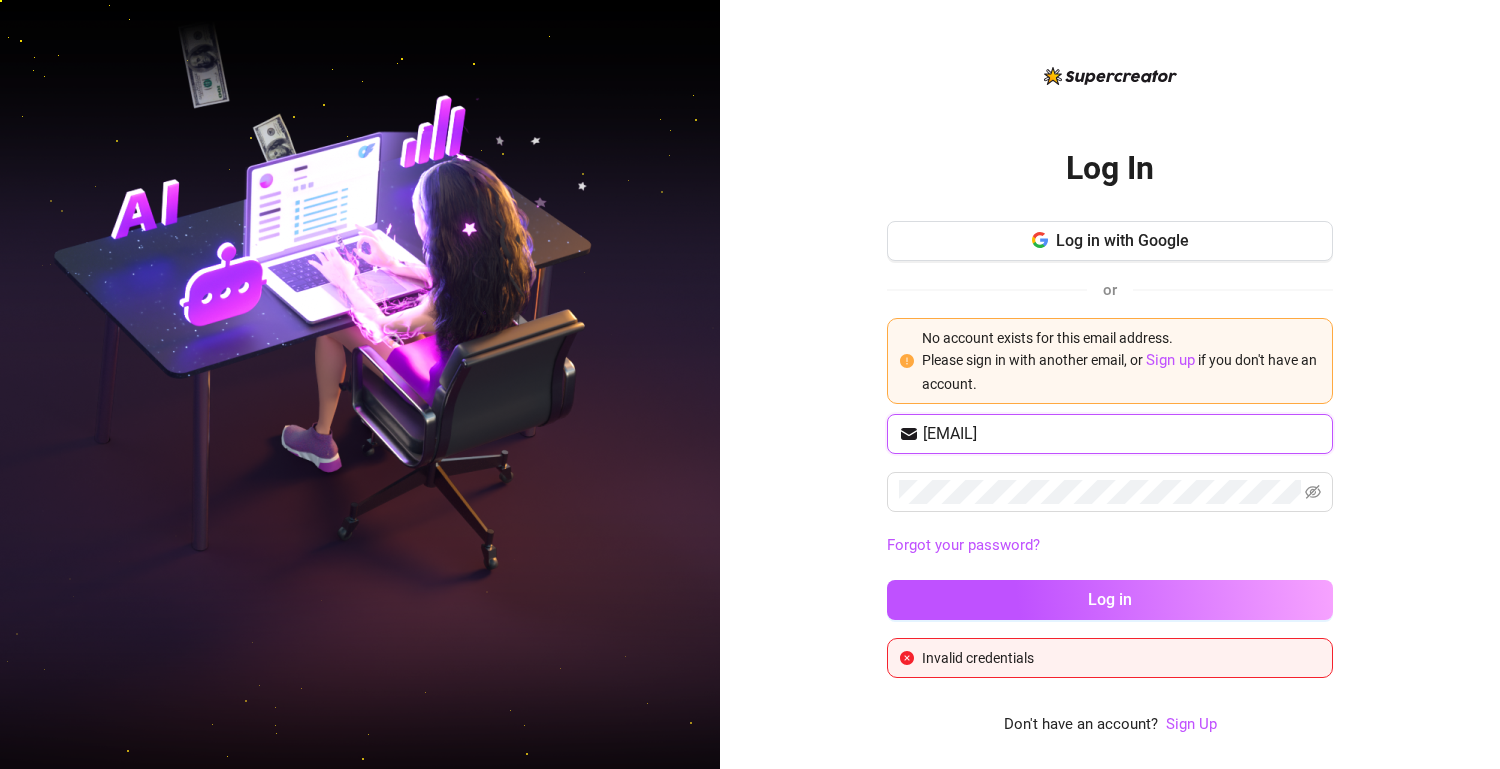 click on "[EMAIL]" at bounding box center [1122, 434] 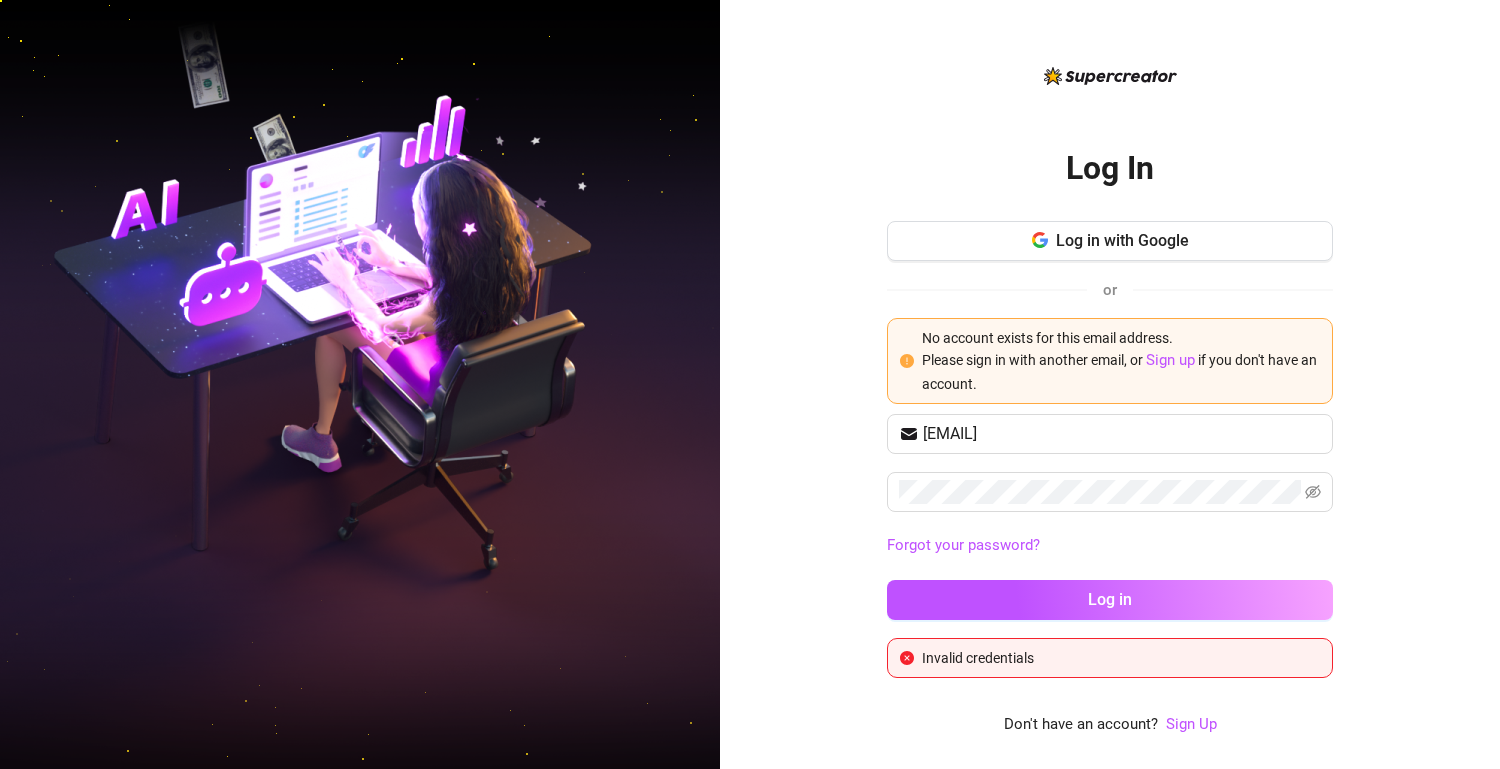 click on "Log In Log in with Google or No account exists for this email address. Please sign in with another email, or   Sign up   if you don't have an account. [EMAIL] Forgot your password? Log in Invalid credentials Don't have an account? Sign Up" at bounding box center (1110, 384) 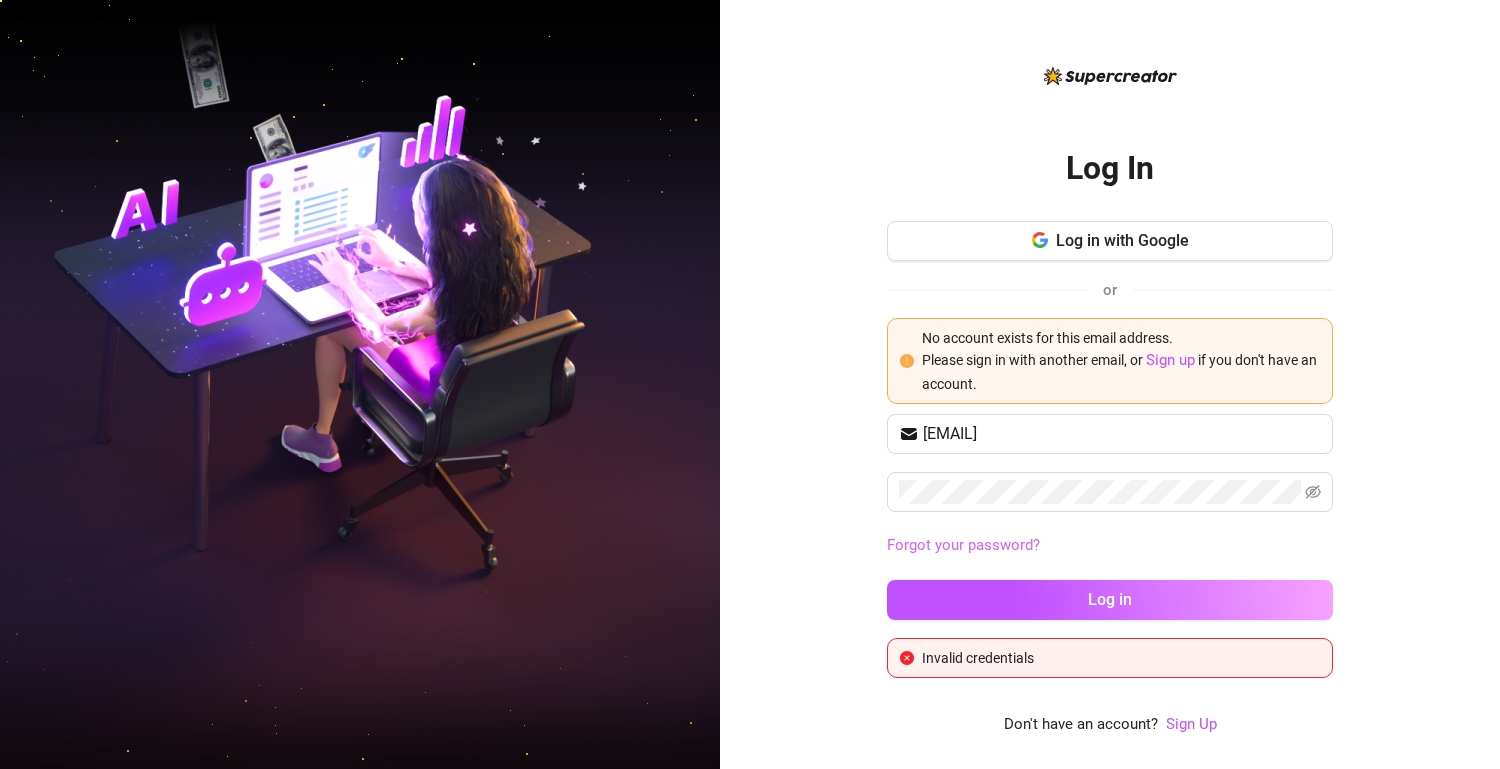 click on "Forgot your password?" at bounding box center (963, 545) 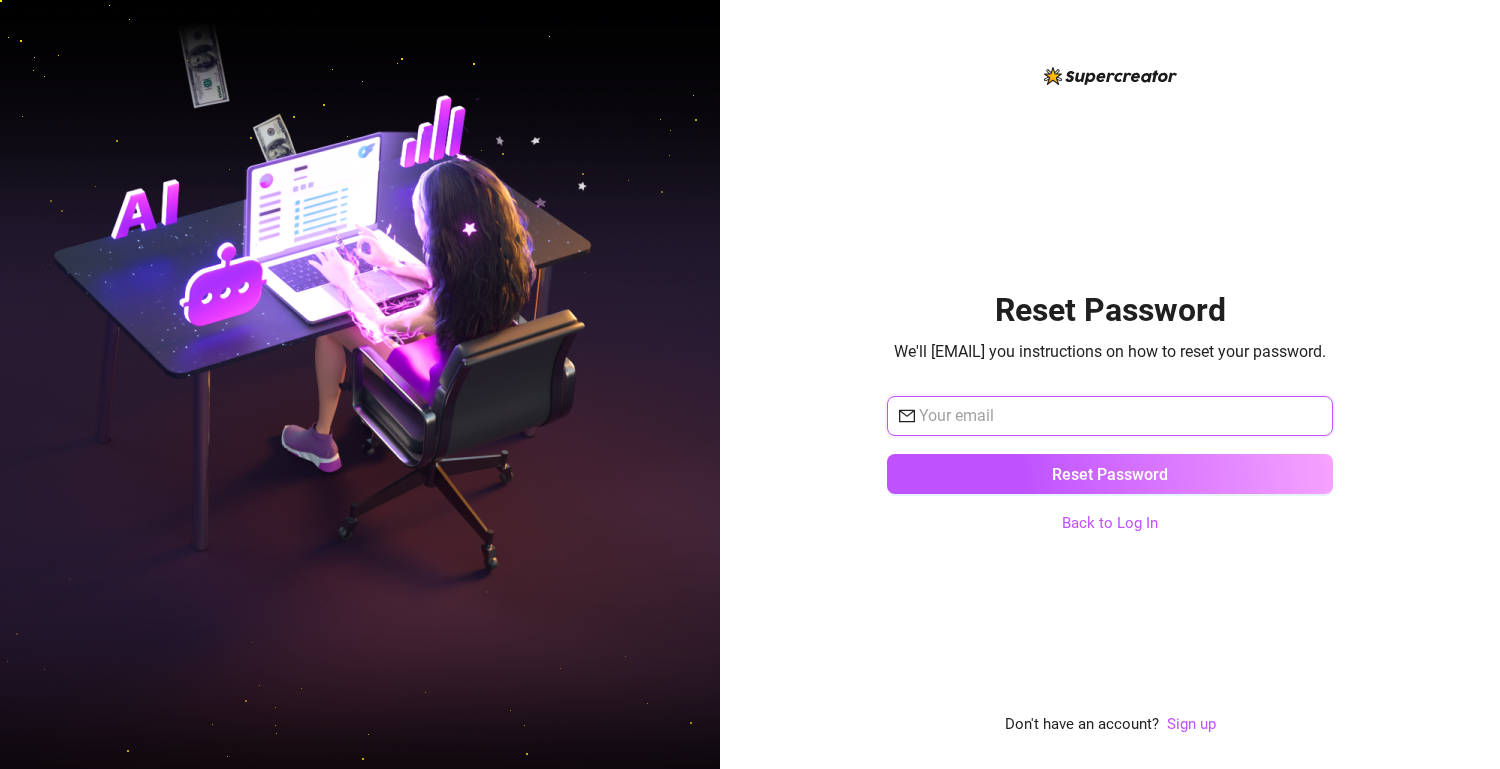 click at bounding box center [1120, 416] 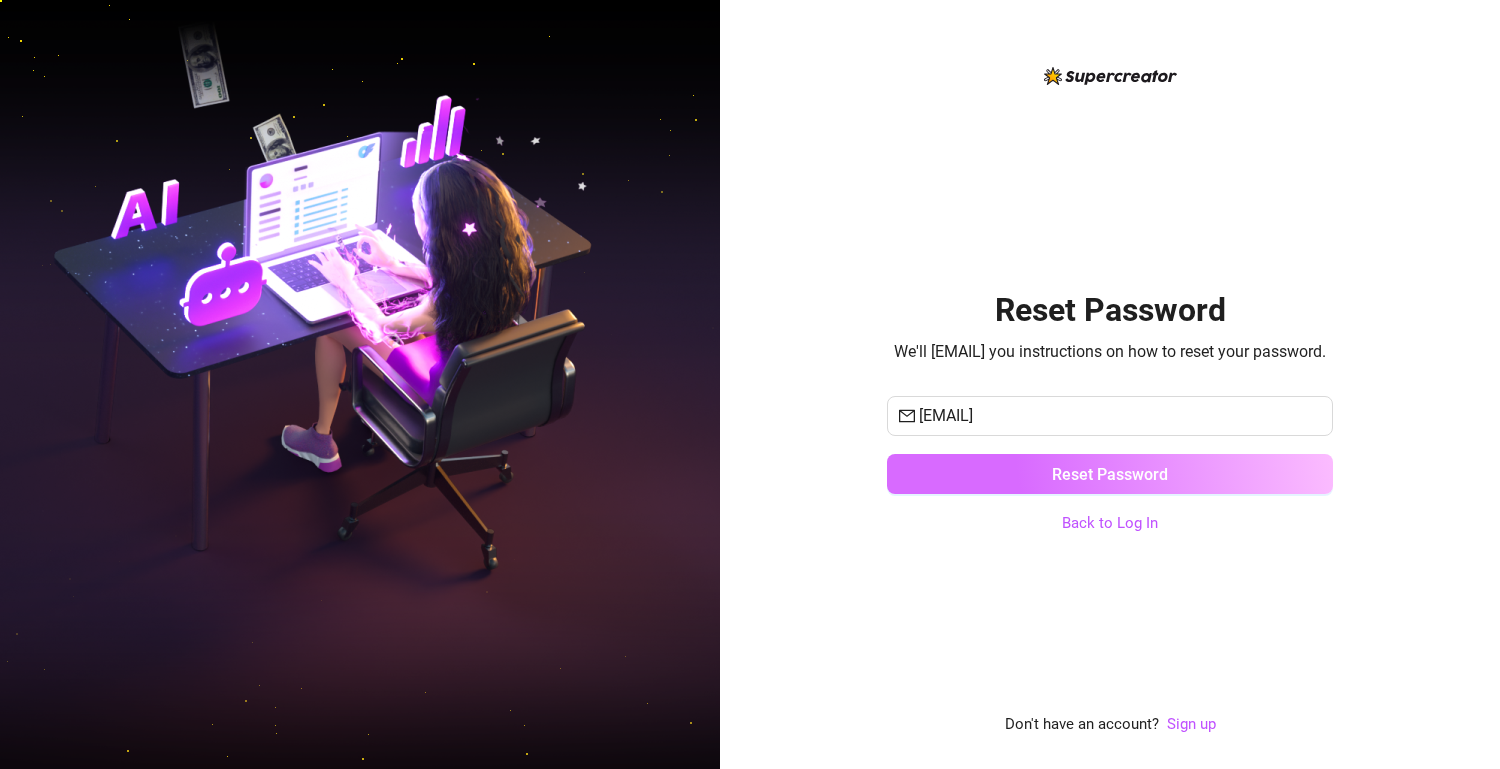 click on "Reset Password" at bounding box center (1110, 474) 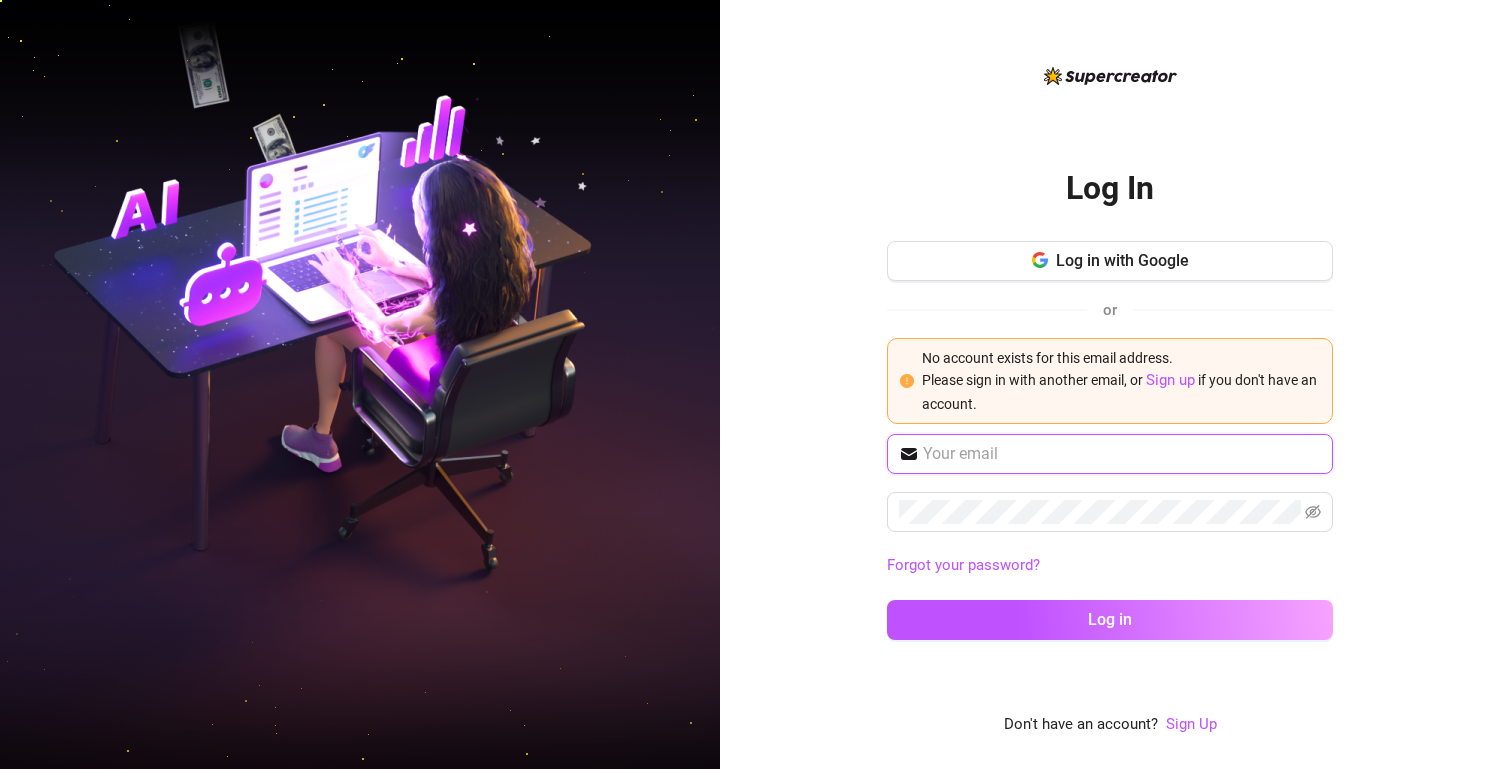 type on "[EMAIL]" 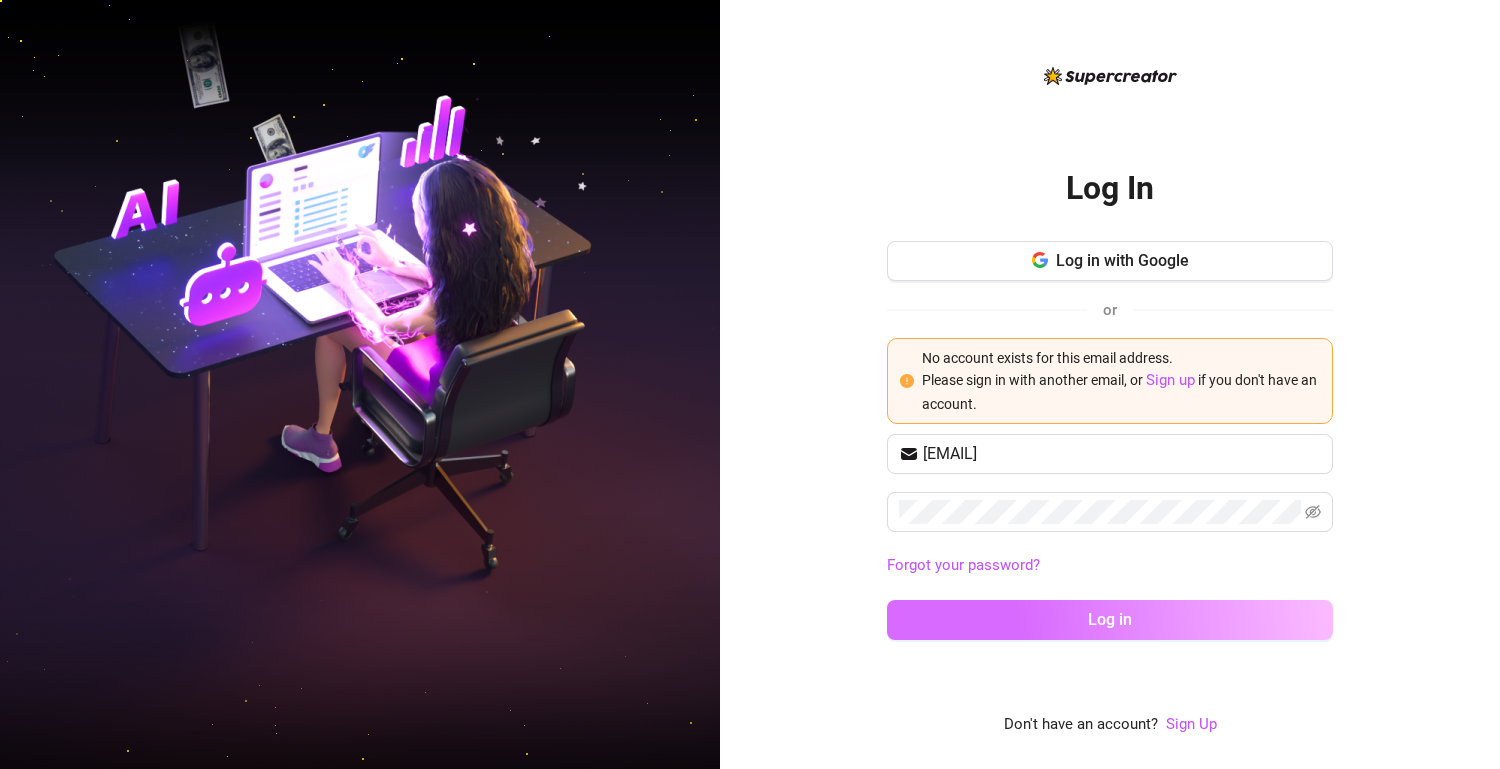 click on "Log in" at bounding box center (1110, 620) 